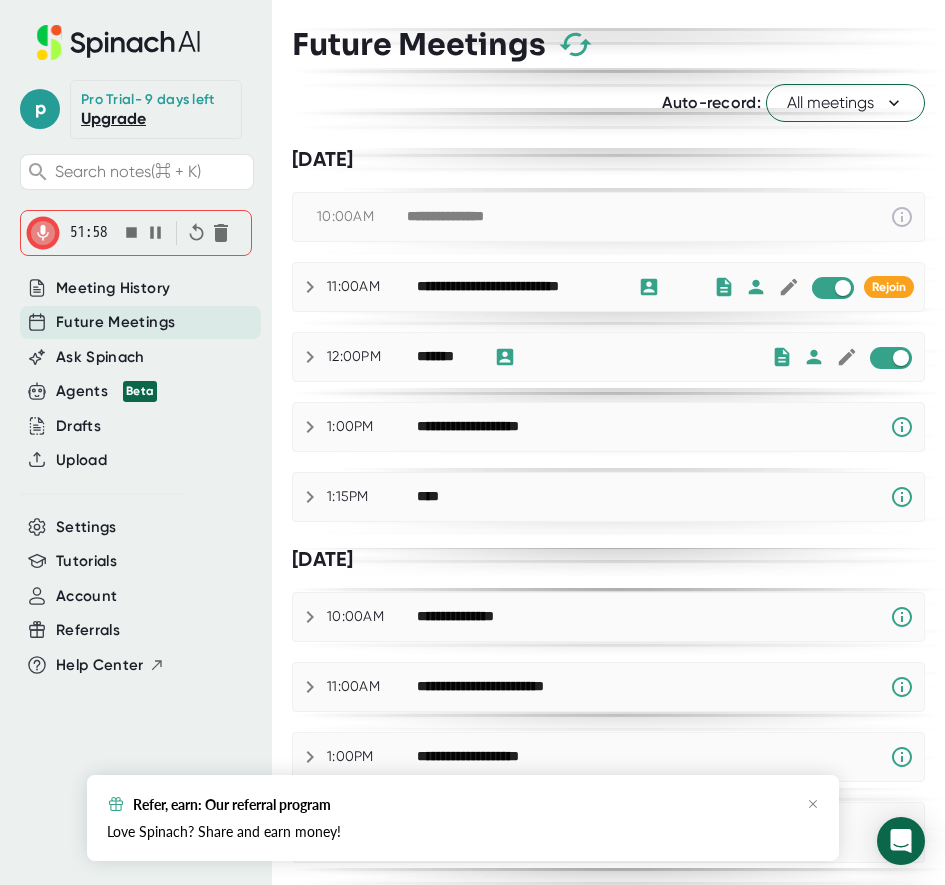 scroll, scrollTop: 0, scrollLeft: 0, axis: both 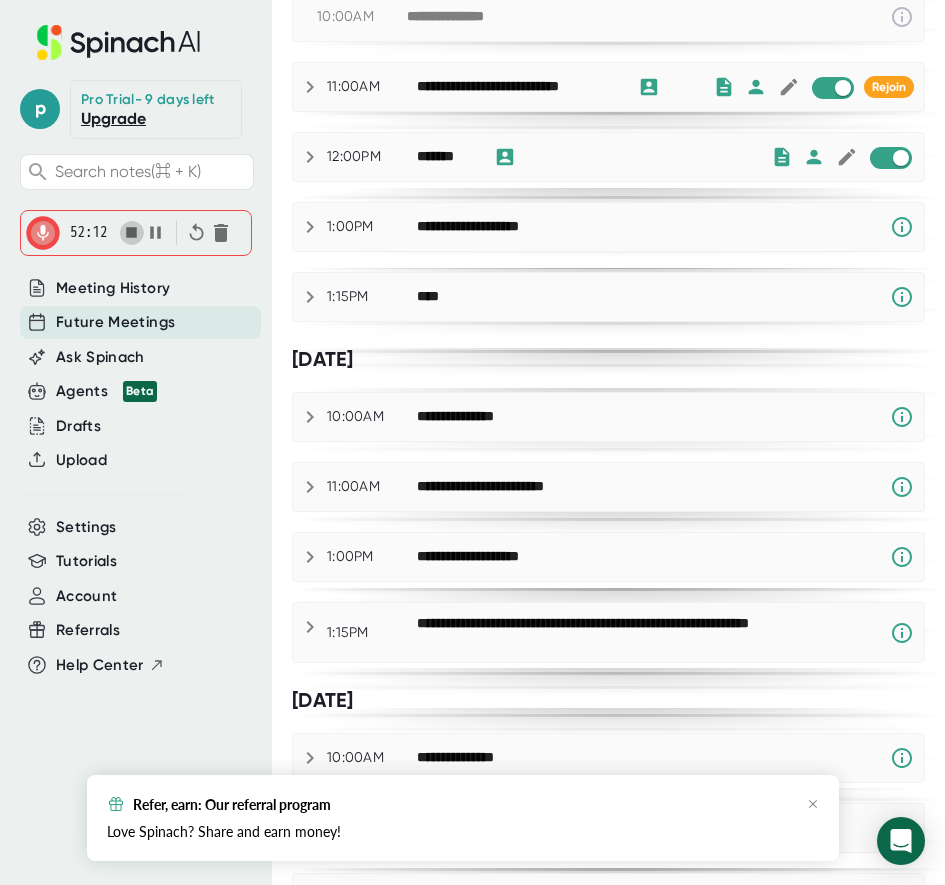 click 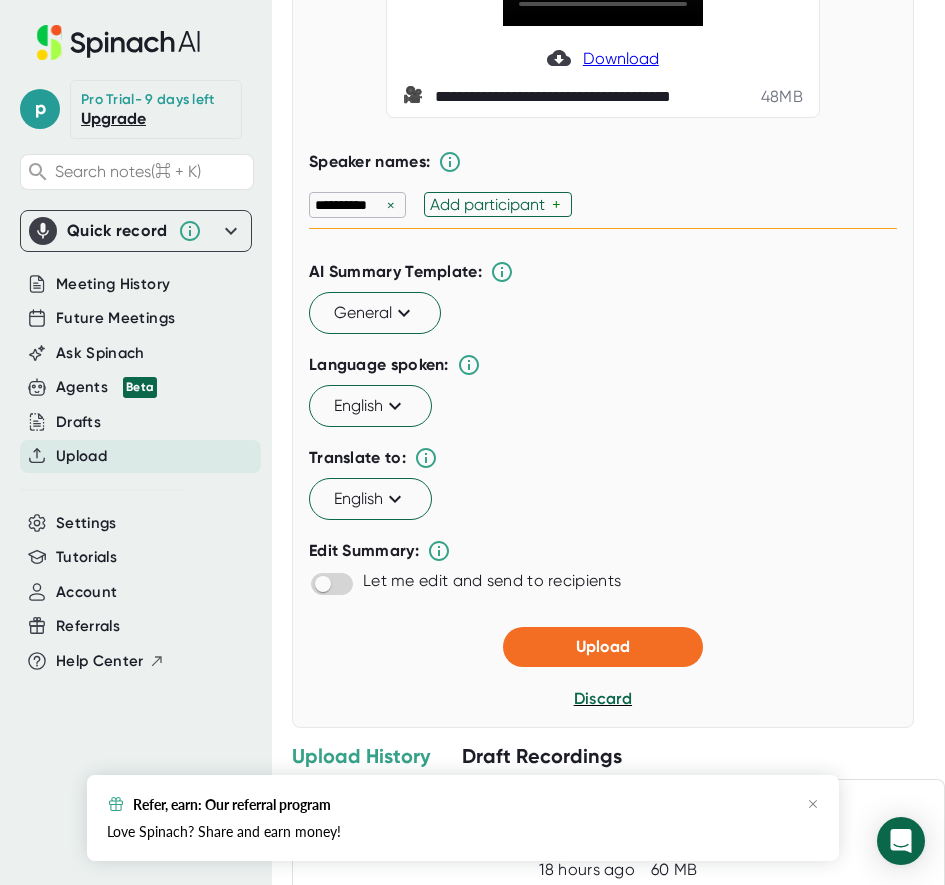 scroll, scrollTop: 281, scrollLeft: 0, axis: vertical 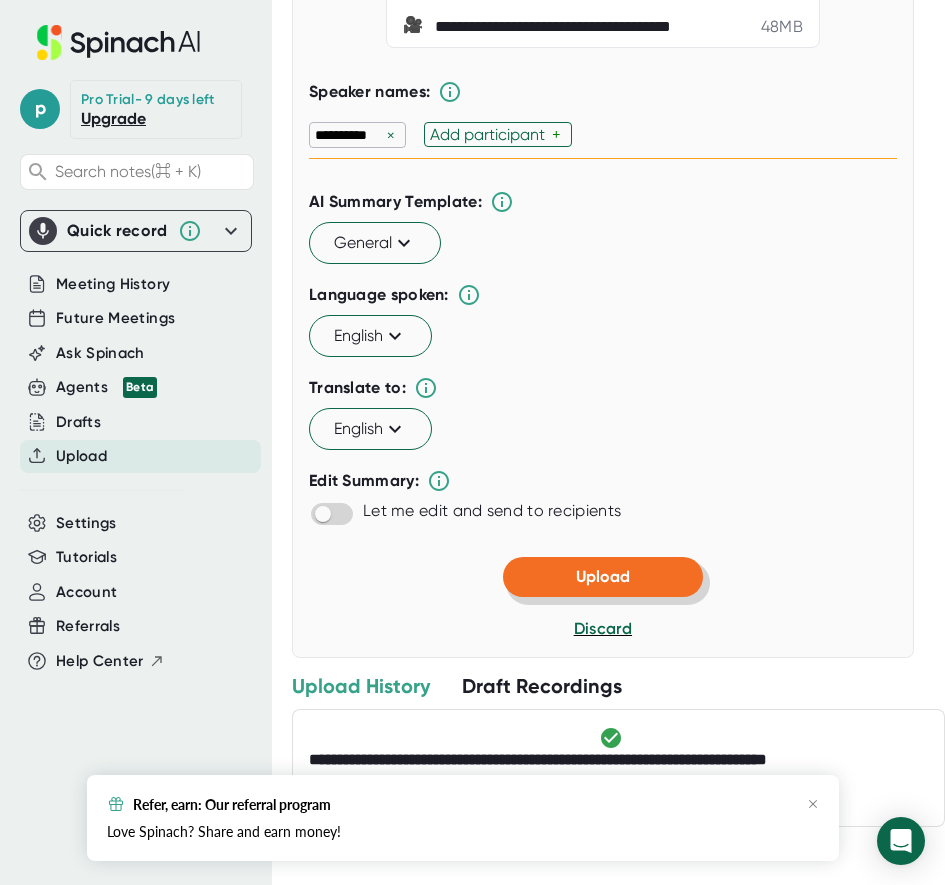 click on "Upload" at bounding box center (603, 577) 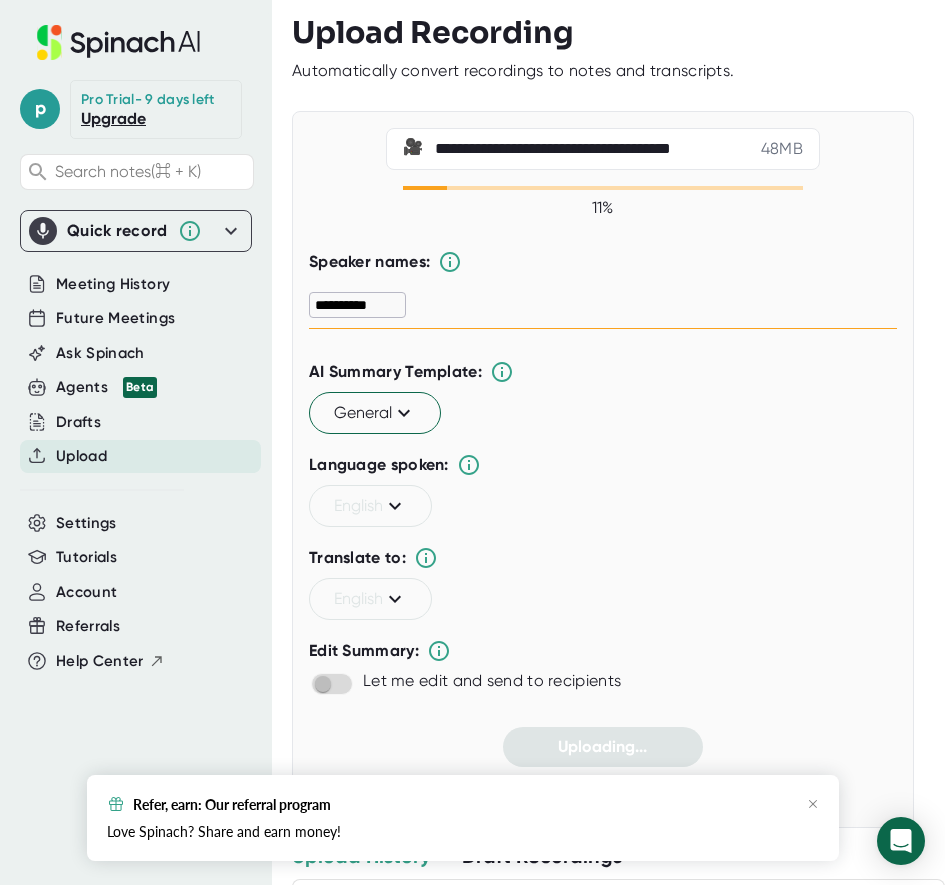 scroll, scrollTop: 170, scrollLeft: 0, axis: vertical 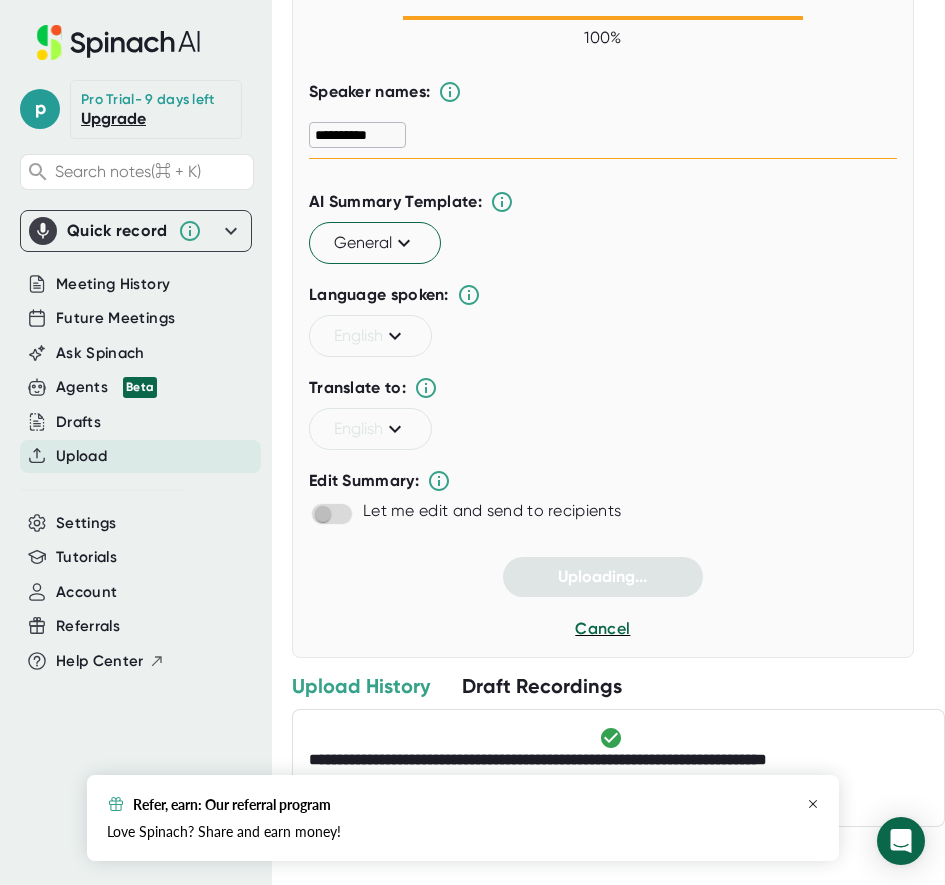 click 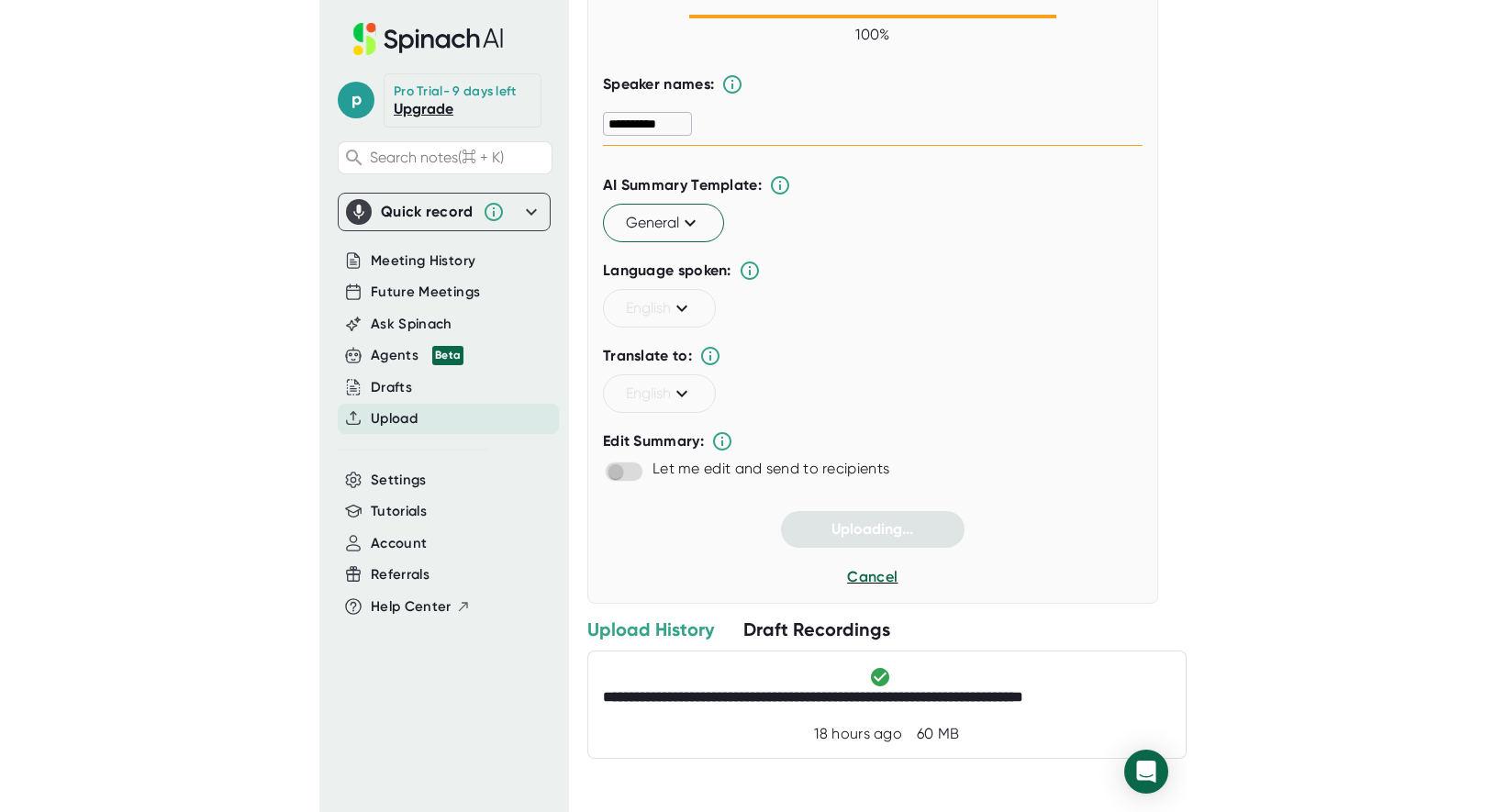 scroll, scrollTop: 0, scrollLeft: 0, axis: both 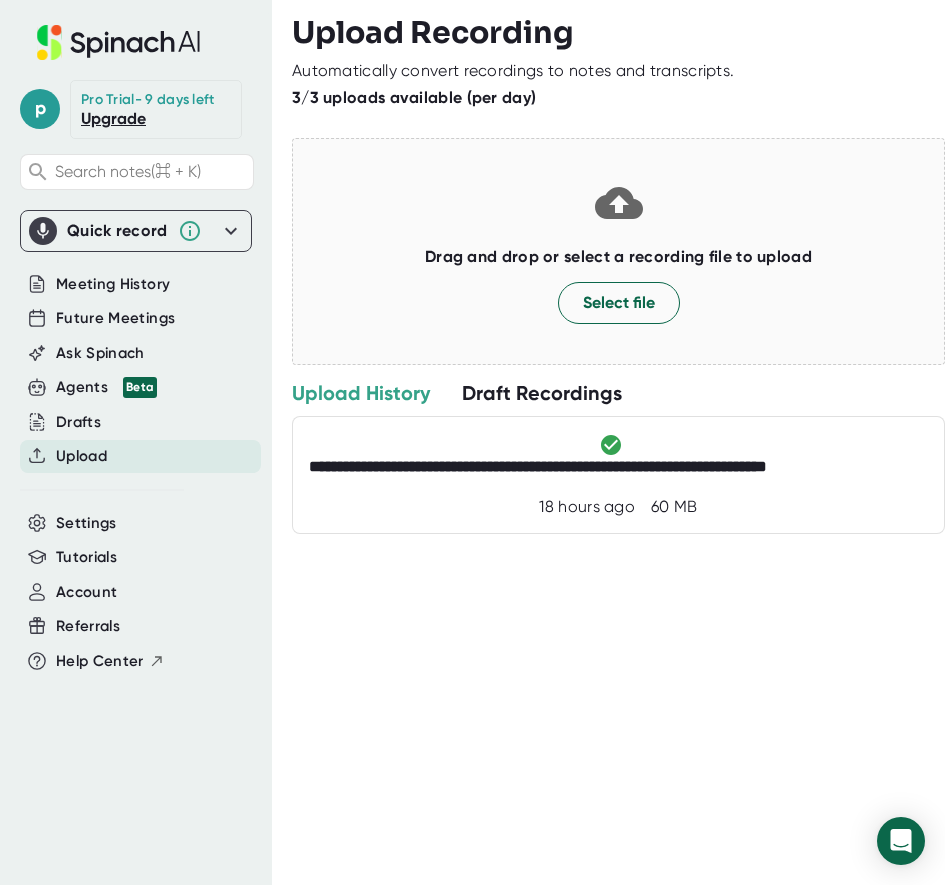 click on "Quick record" at bounding box center (117, 231) 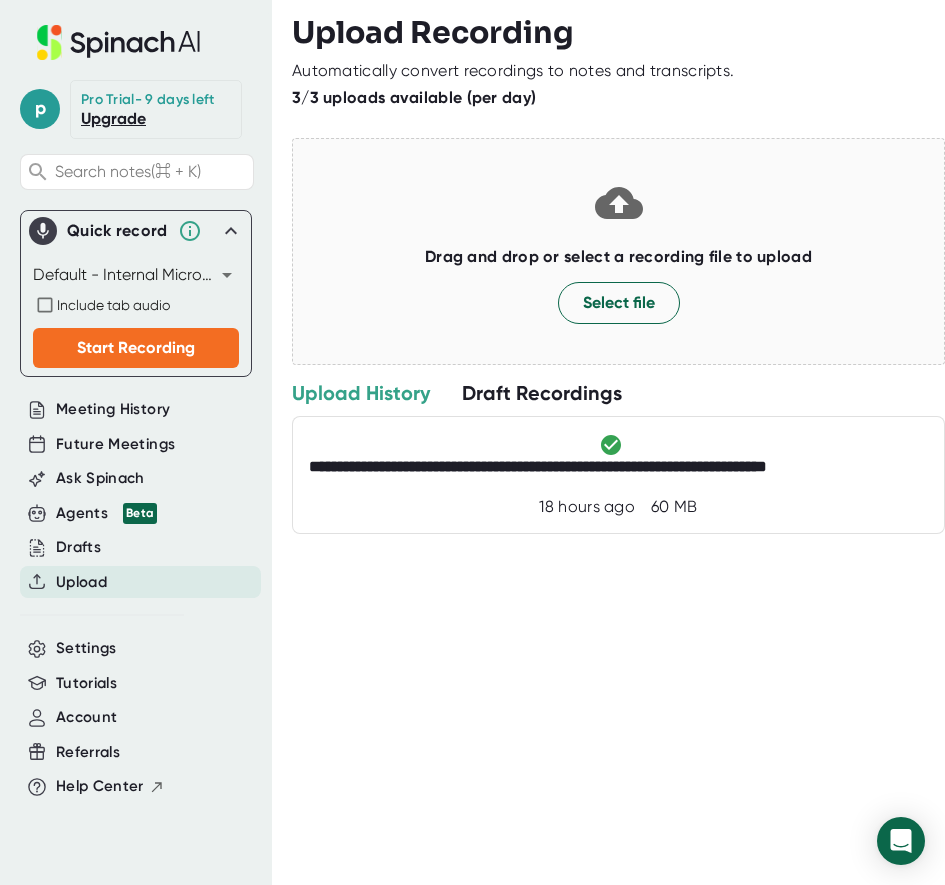 click on "**********" at bounding box center (472, 442) 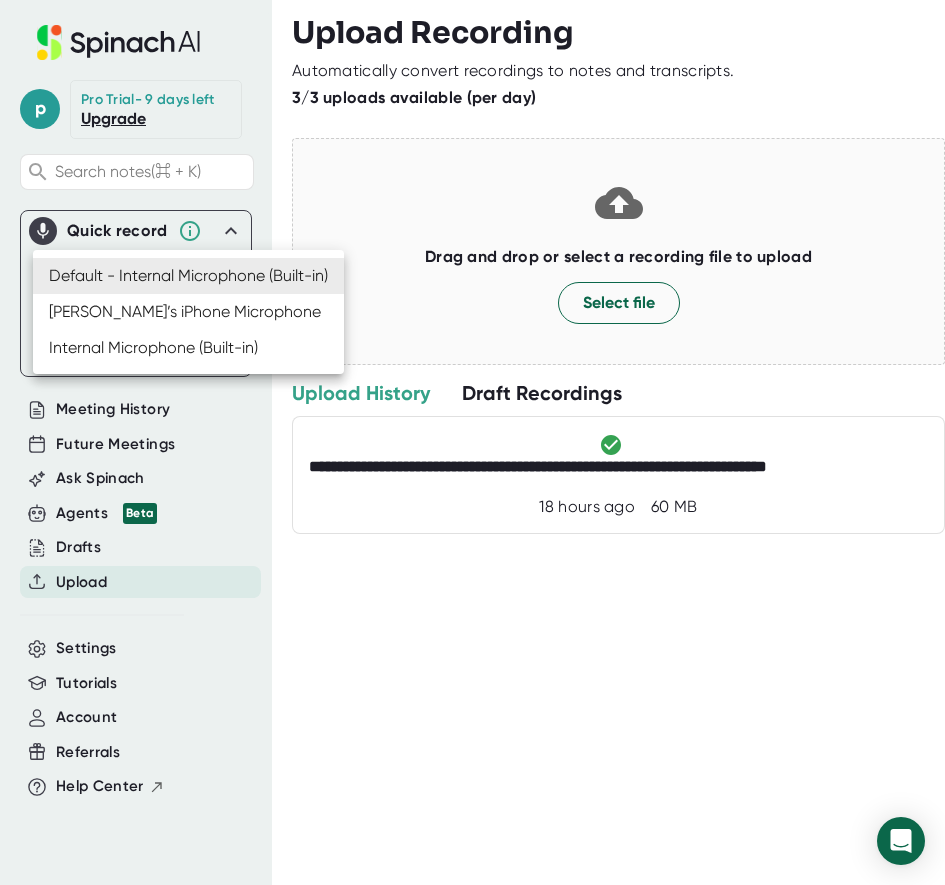 click at bounding box center [472, 442] 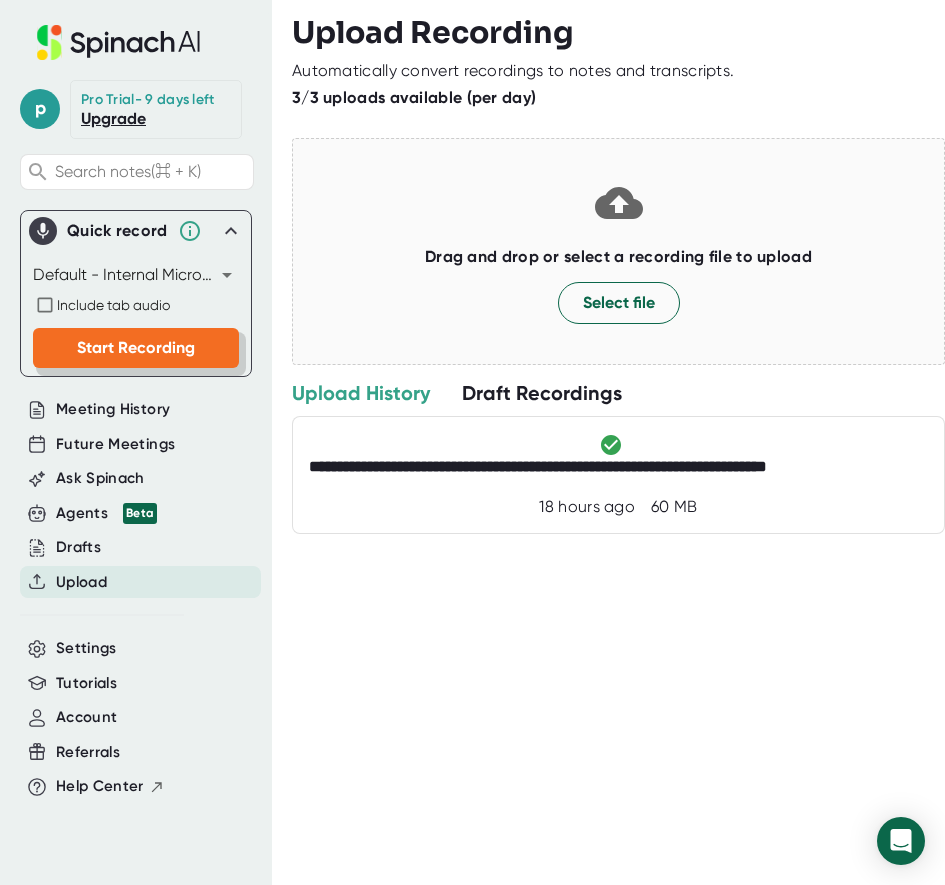 click on "Start Recording" at bounding box center [136, 347] 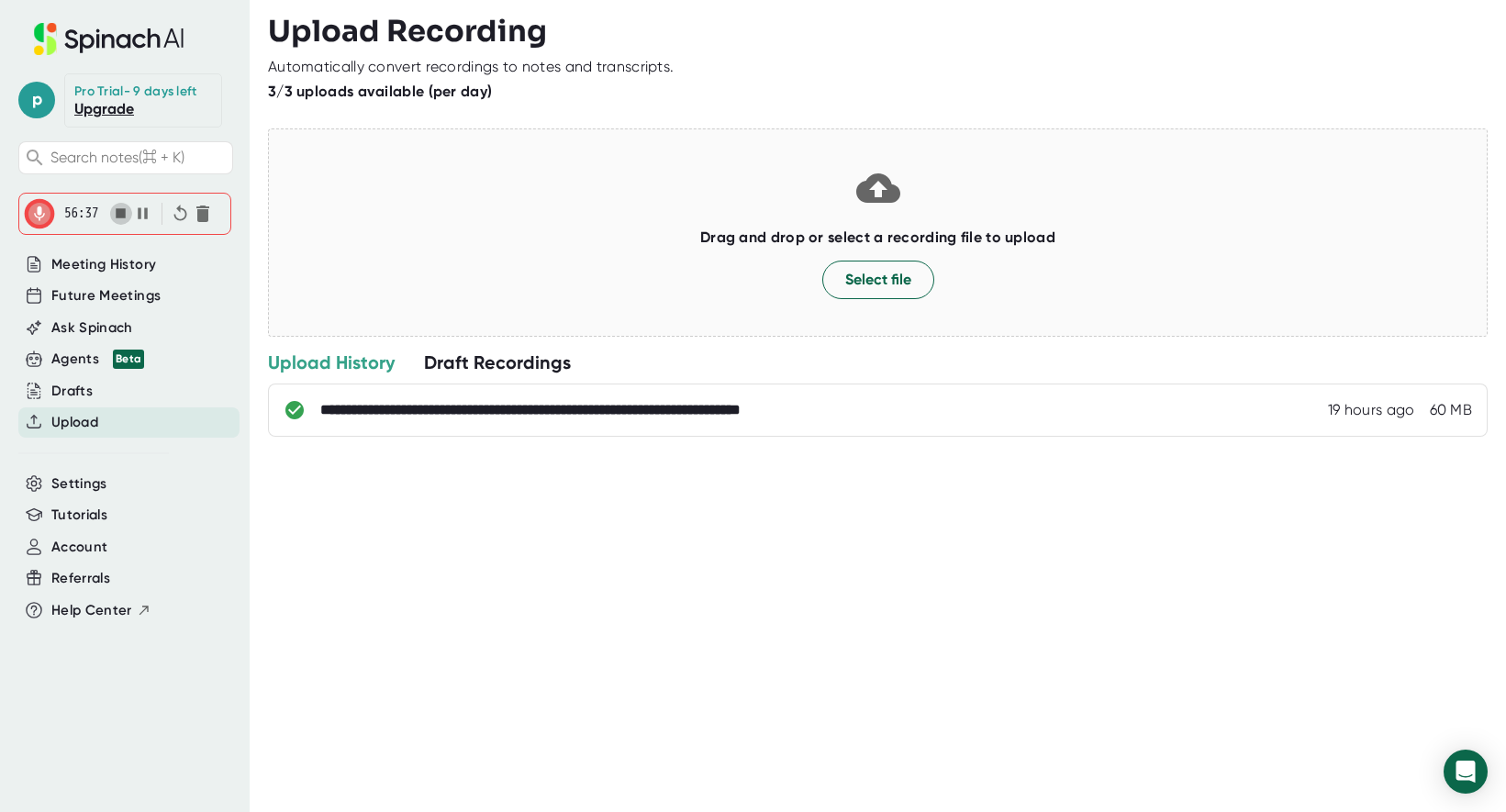 click 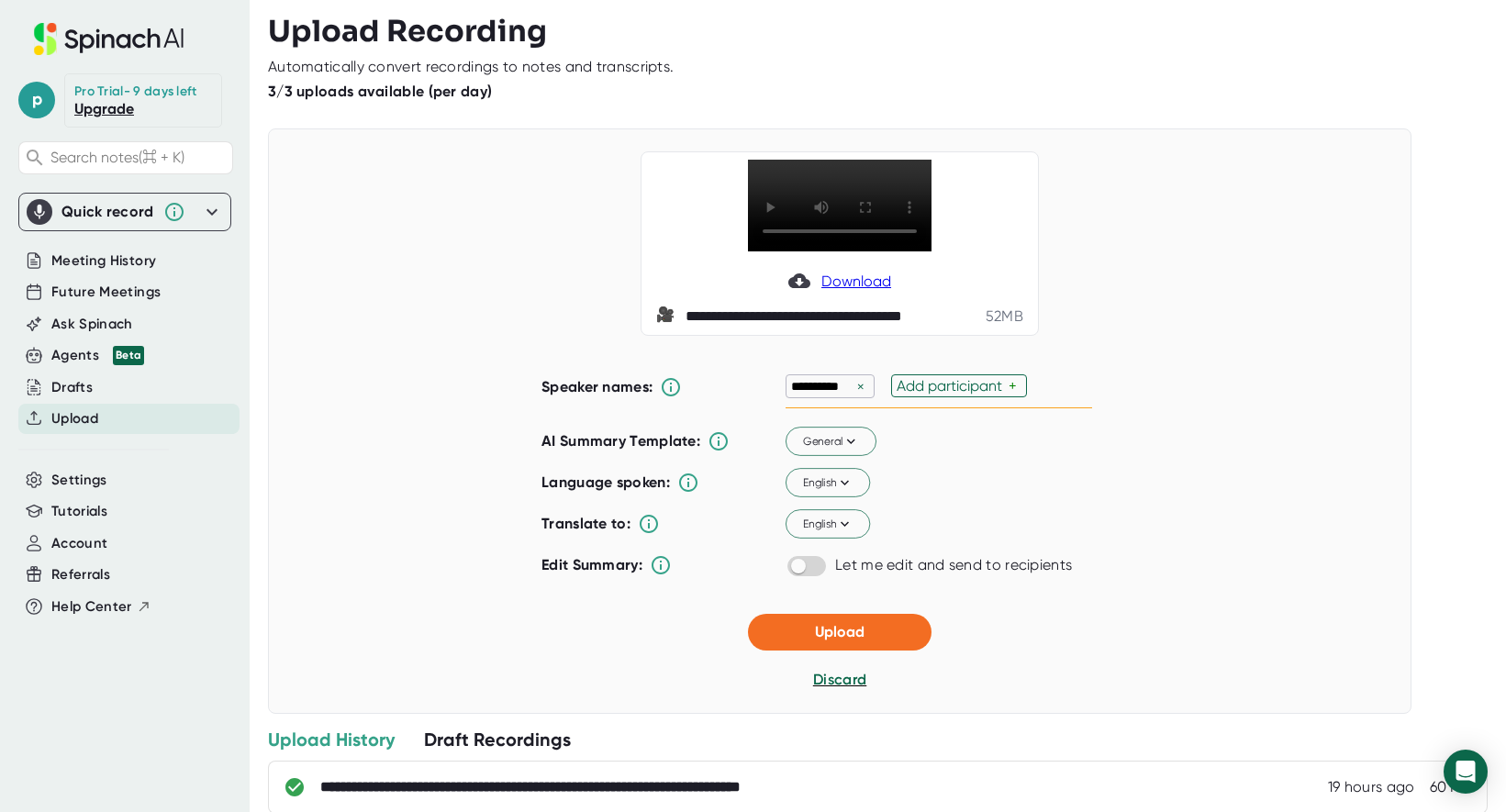 click on "Add participant" at bounding box center [953, 385] 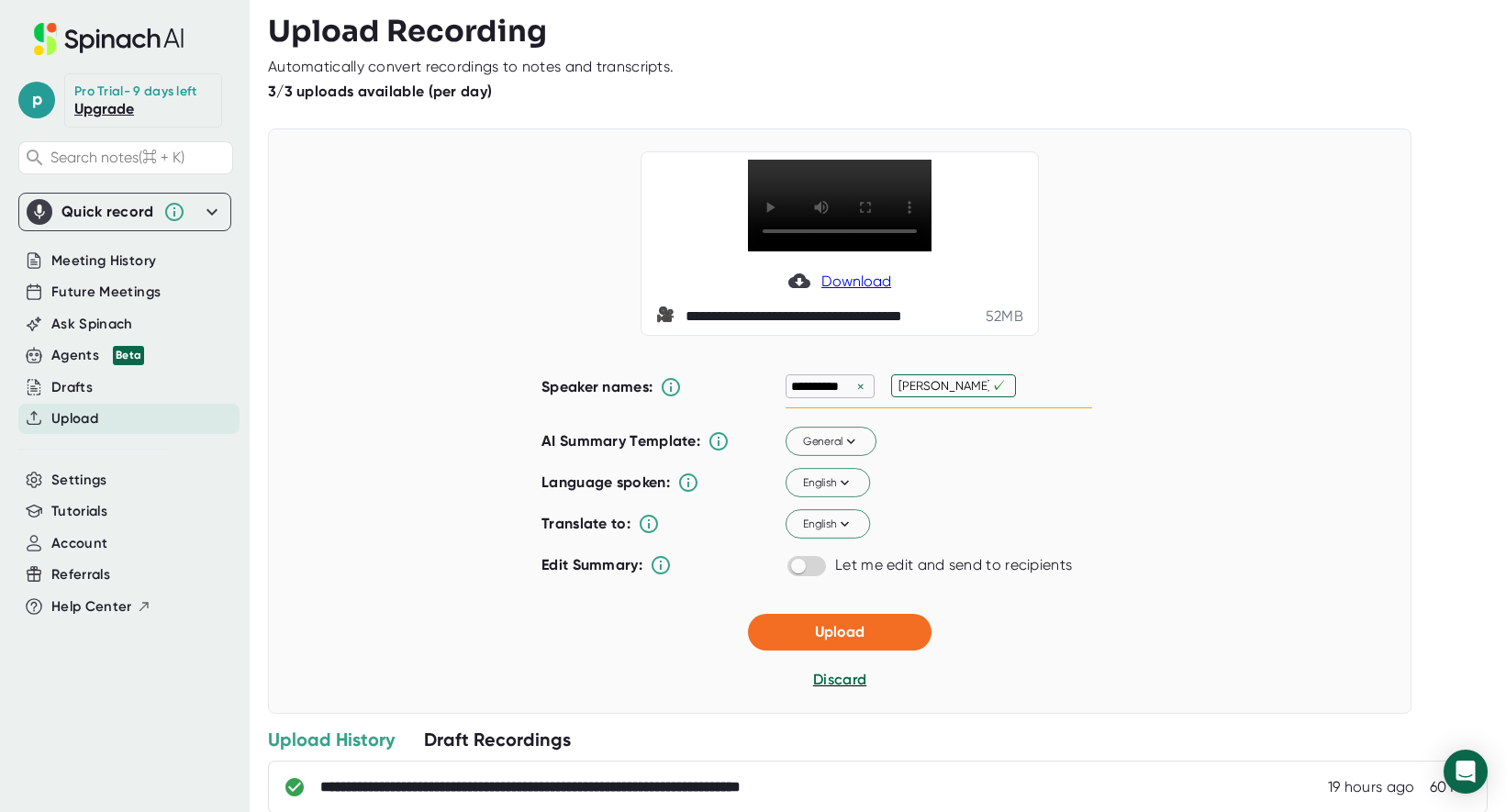 type on "[PERSON_NAME]" 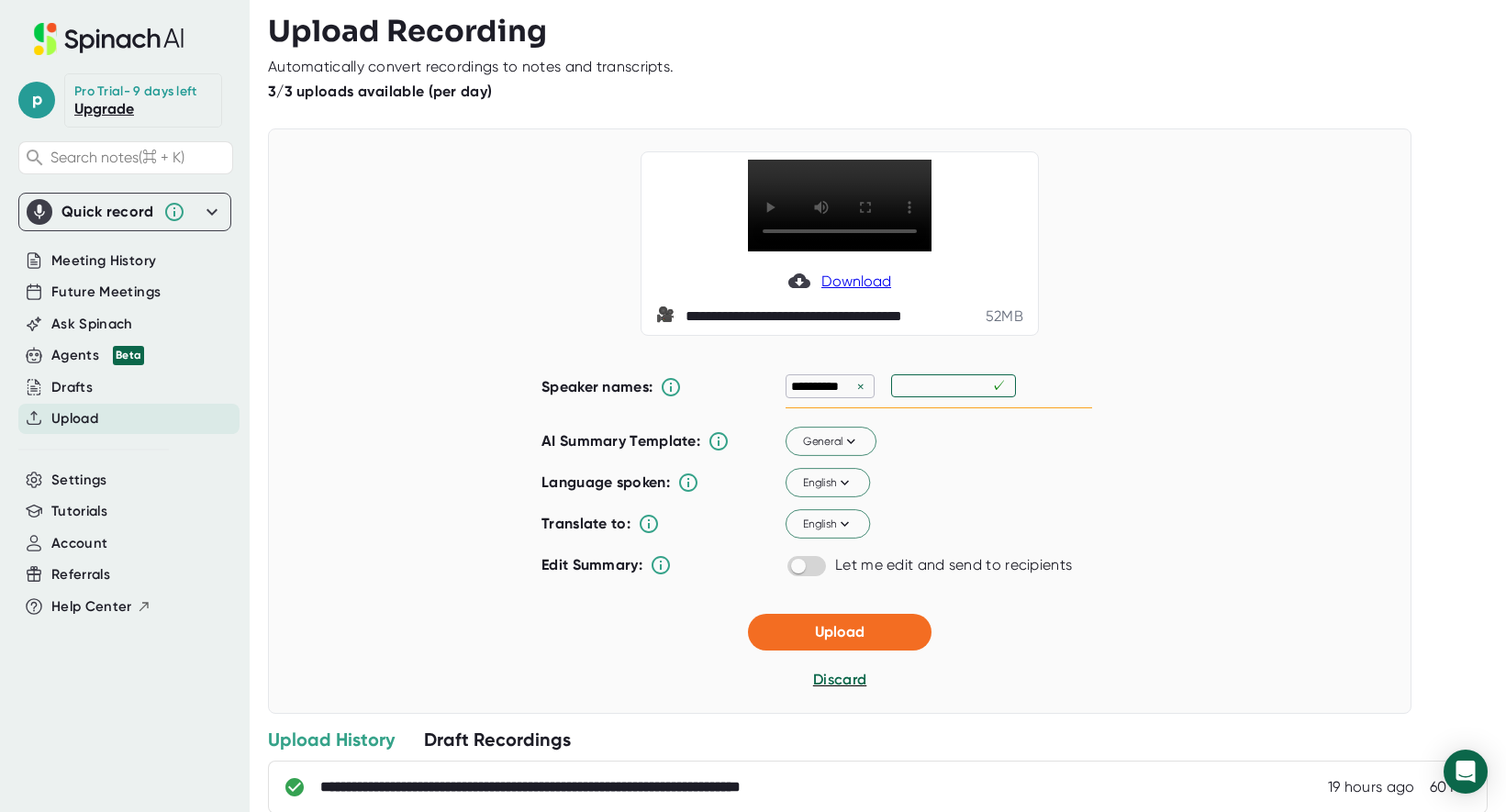 click on "**********" at bounding box center [939, 386] 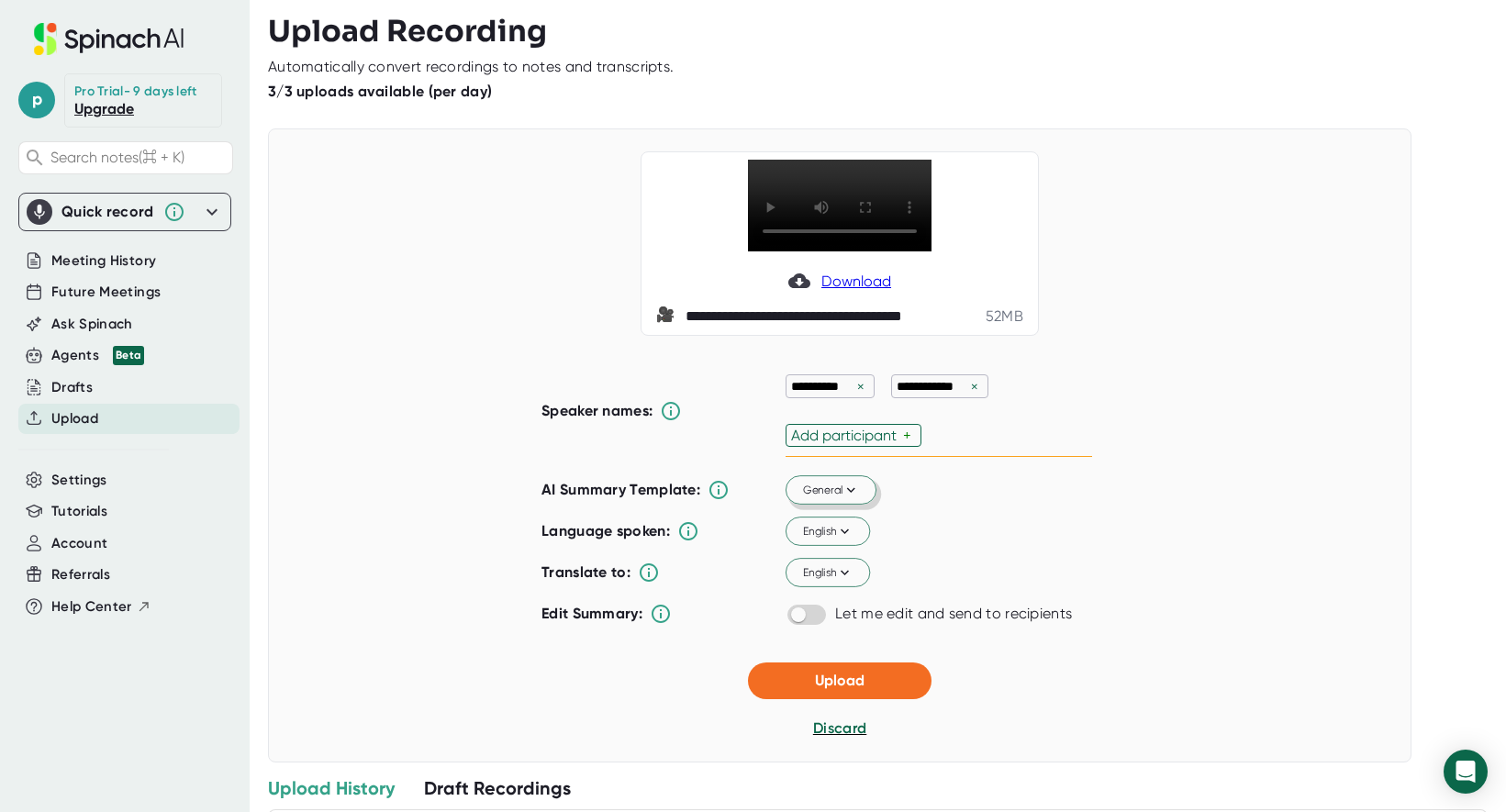 click on "Add participant" at bounding box center (847, 435) 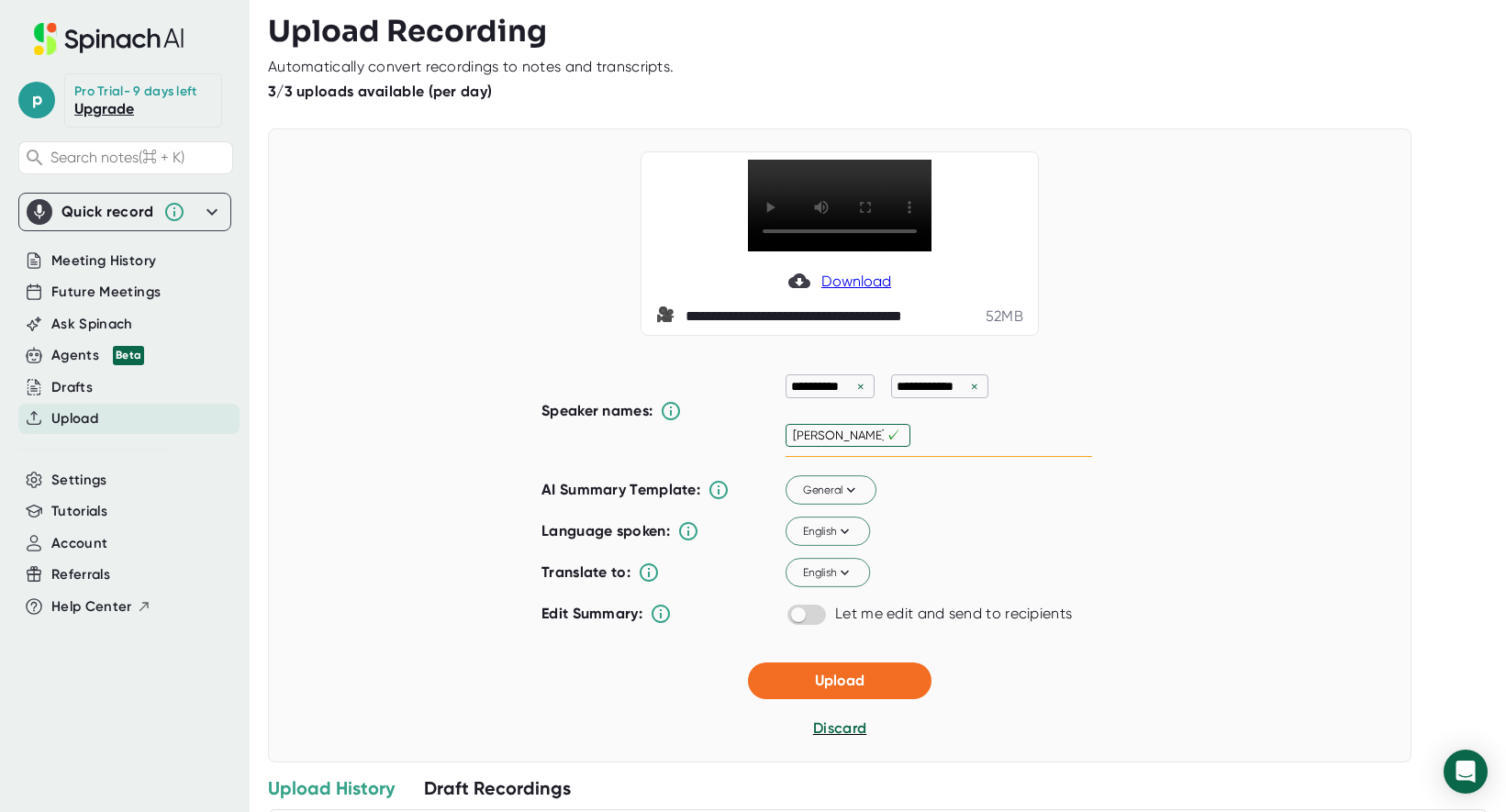 type on "[PERSON_NAME]" 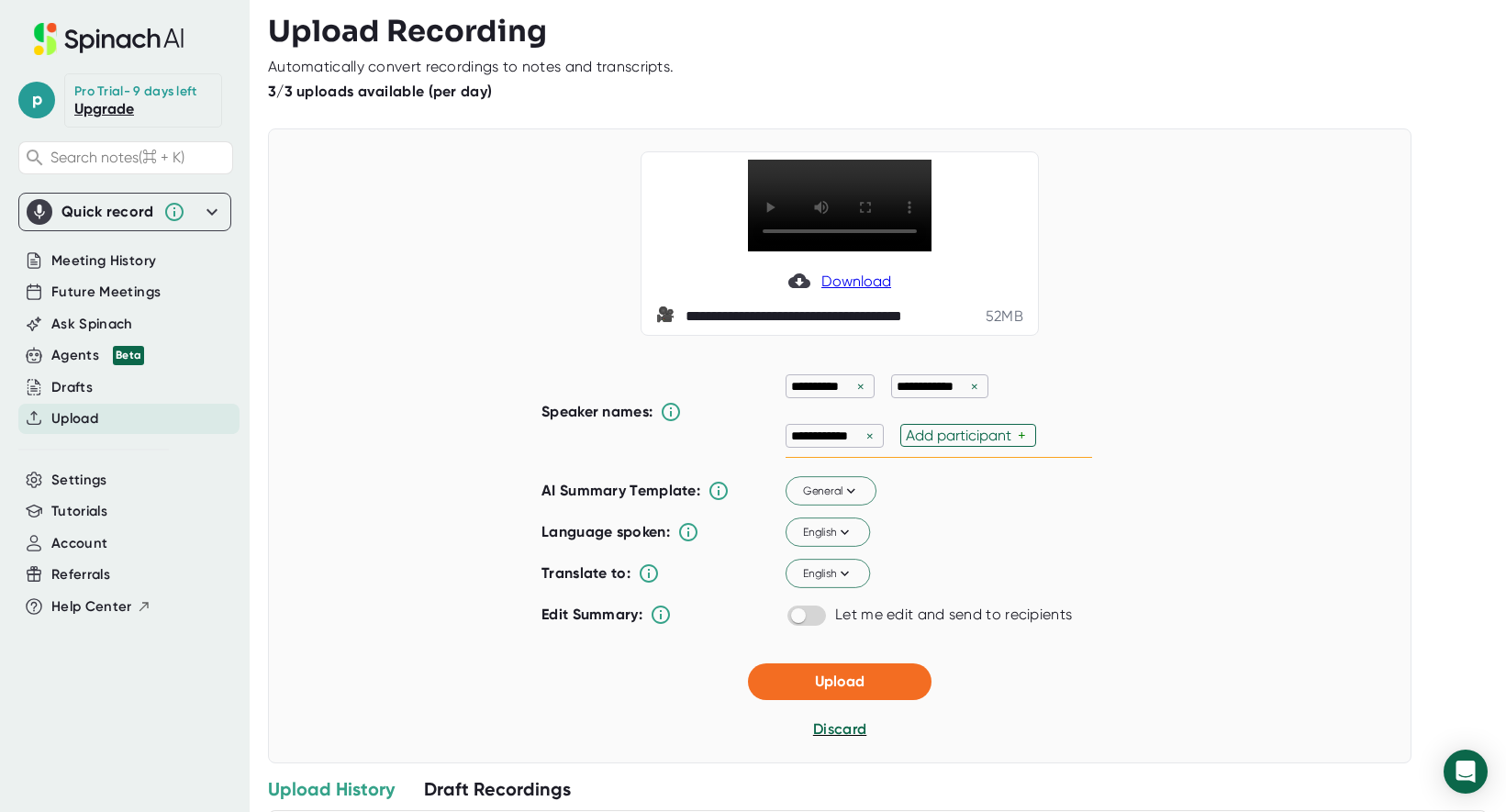 click on "**********" at bounding box center [939, 411] 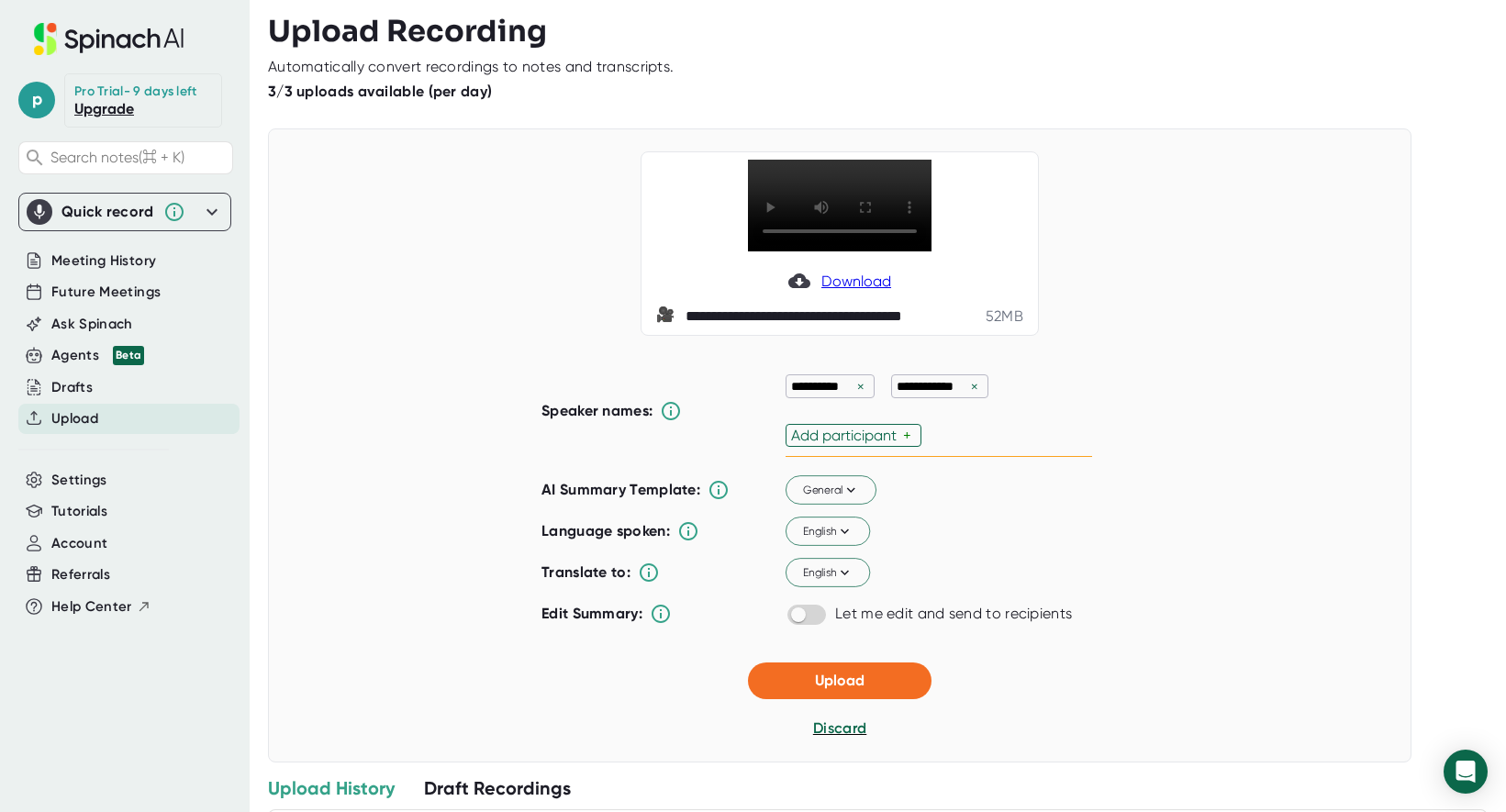 click on "Add participant" at bounding box center (847, 435) 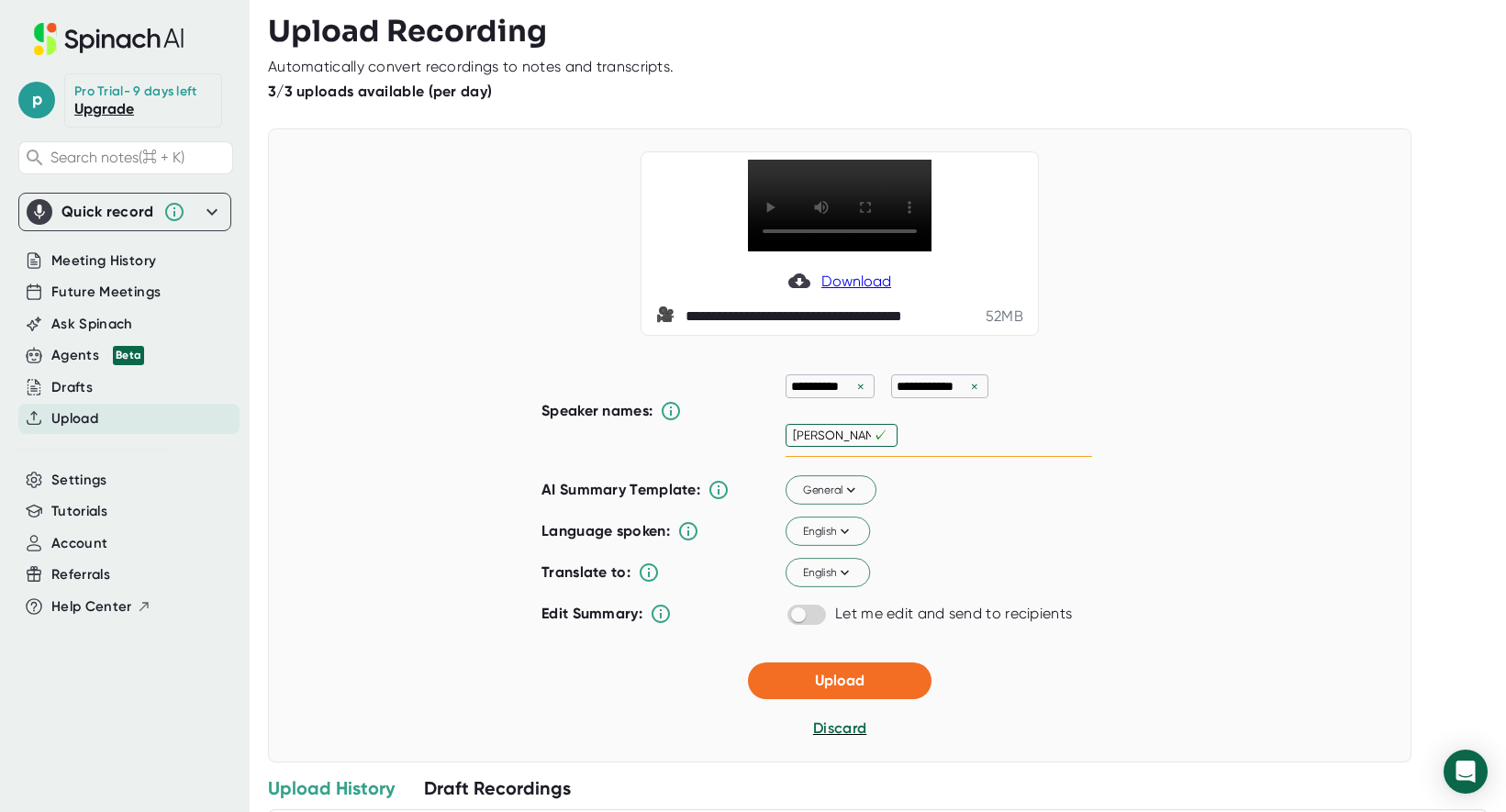 type on "[PERSON_NAME]" 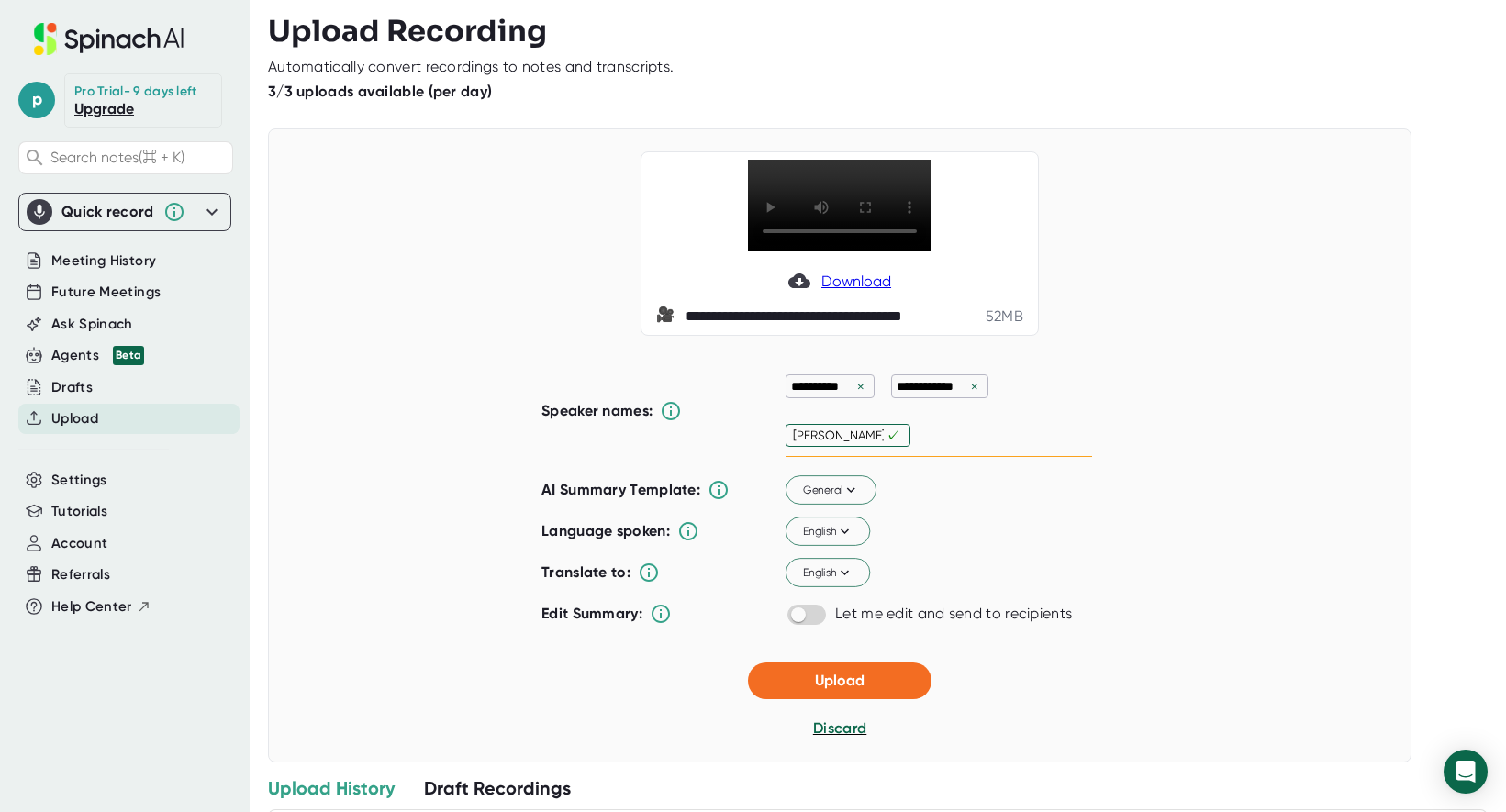 type 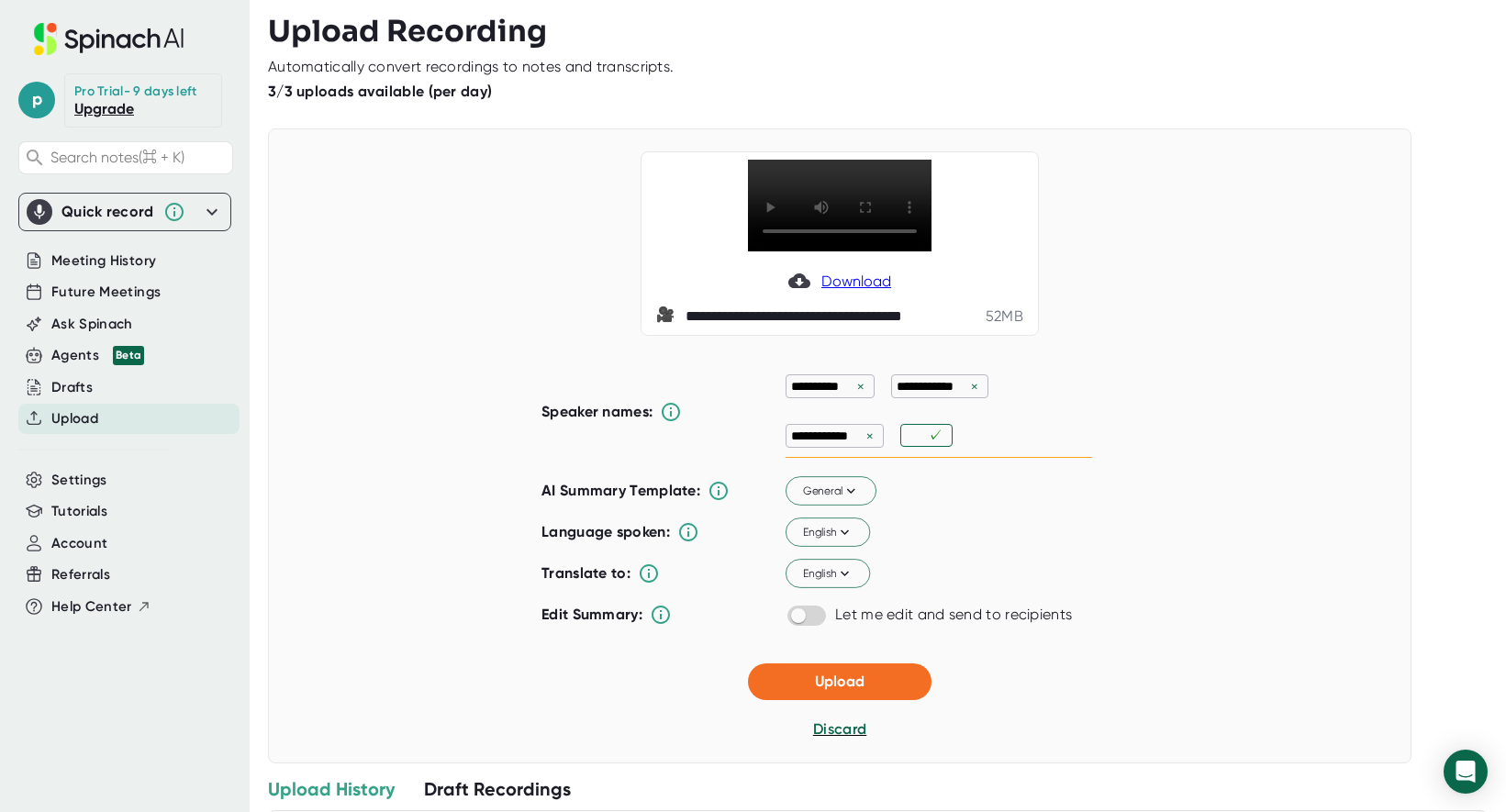 scroll, scrollTop: 38, scrollLeft: 0, axis: vertical 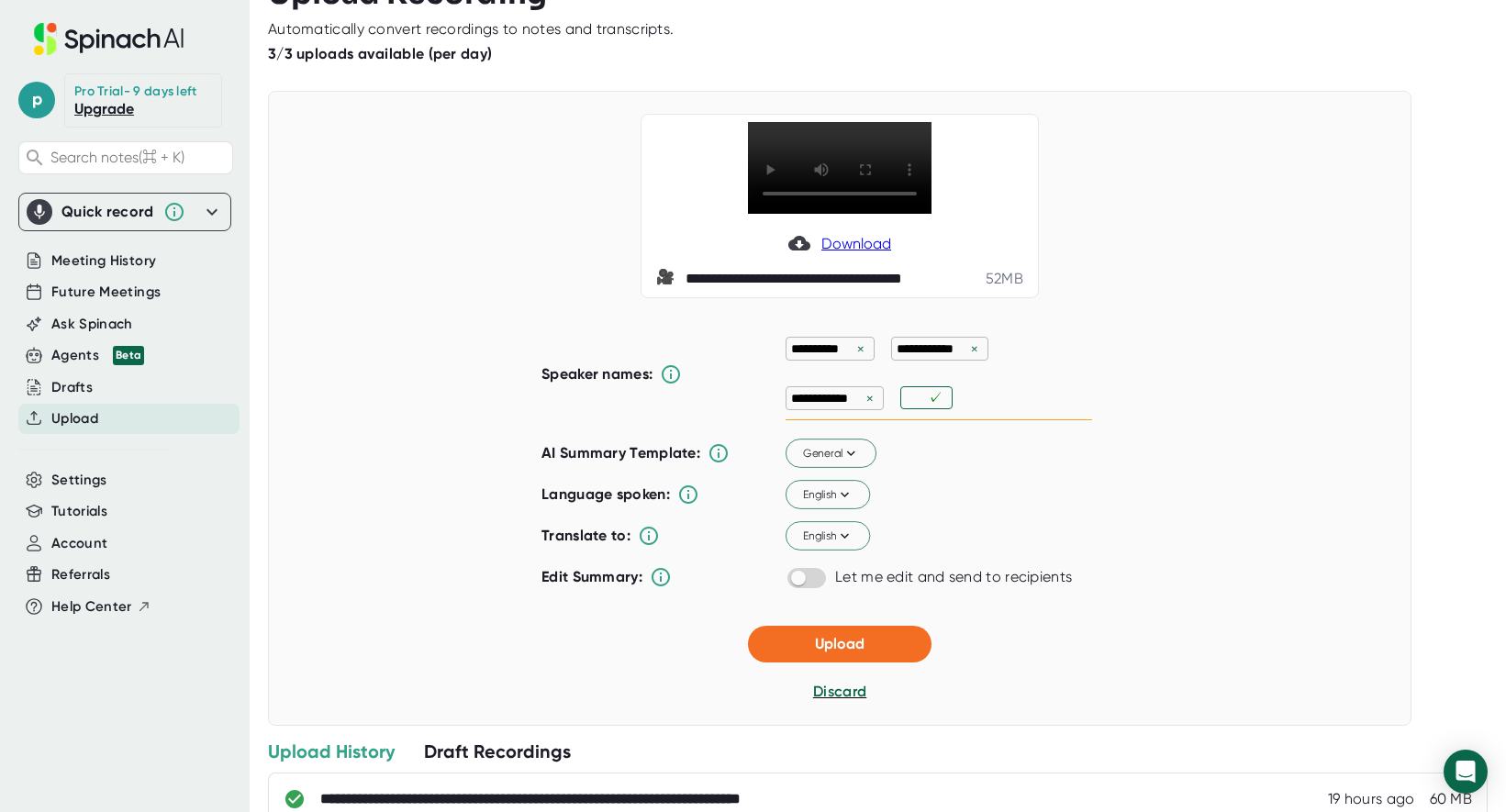 click on "**********" at bounding box center (939, 373) 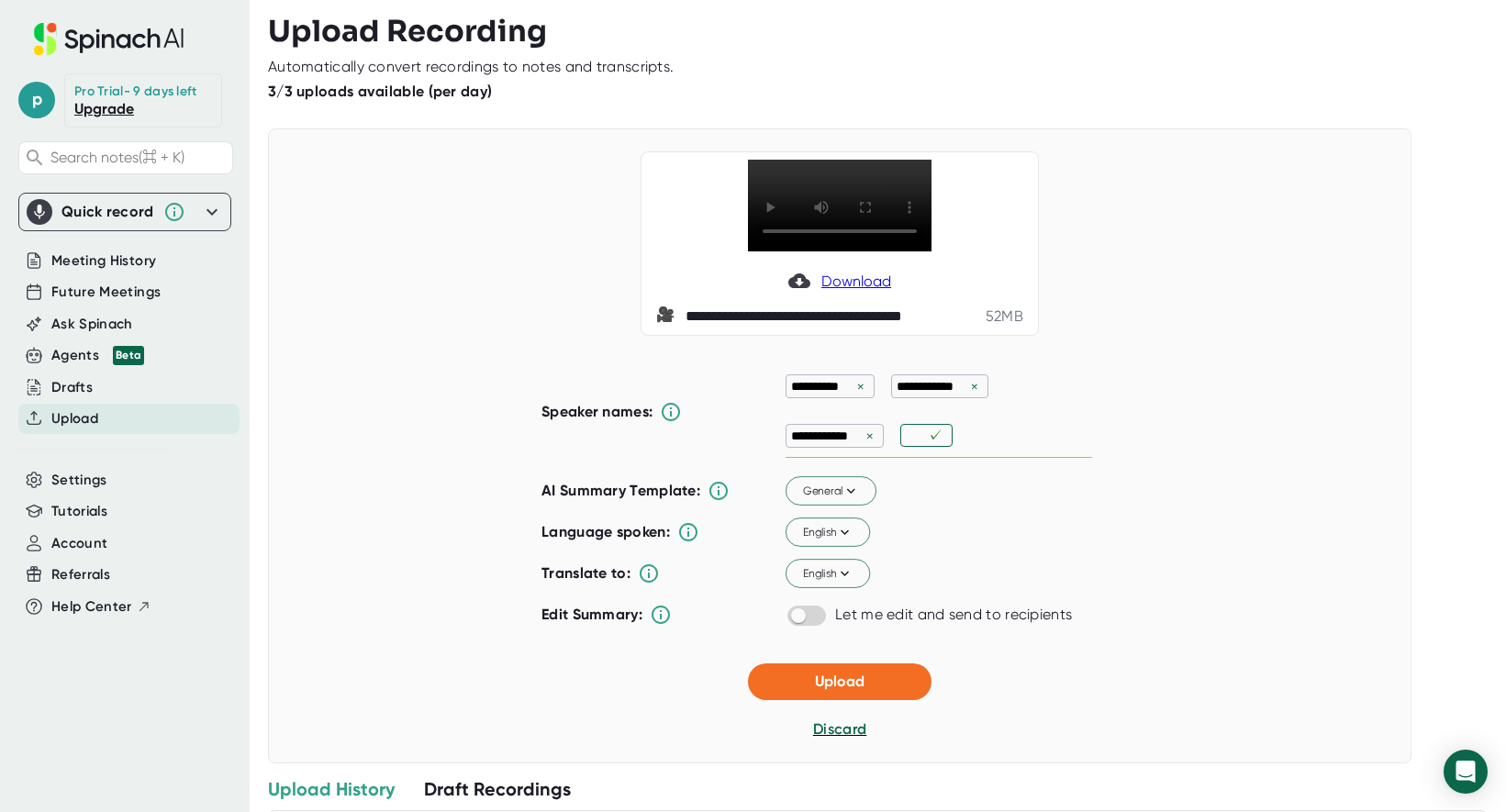 scroll, scrollTop: 106, scrollLeft: 0, axis: vertical 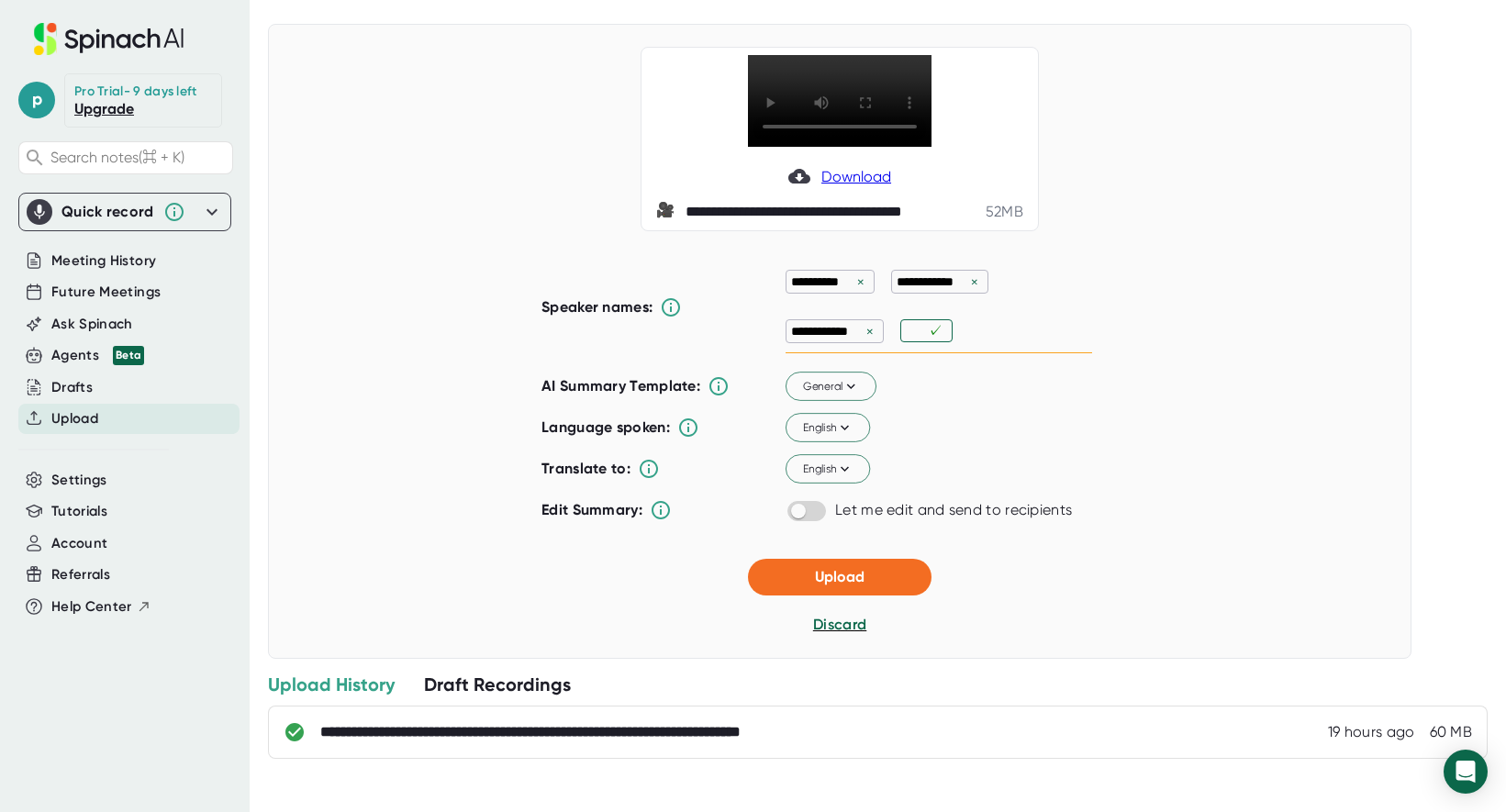 click on "Download" at bounding box center (856, 176) 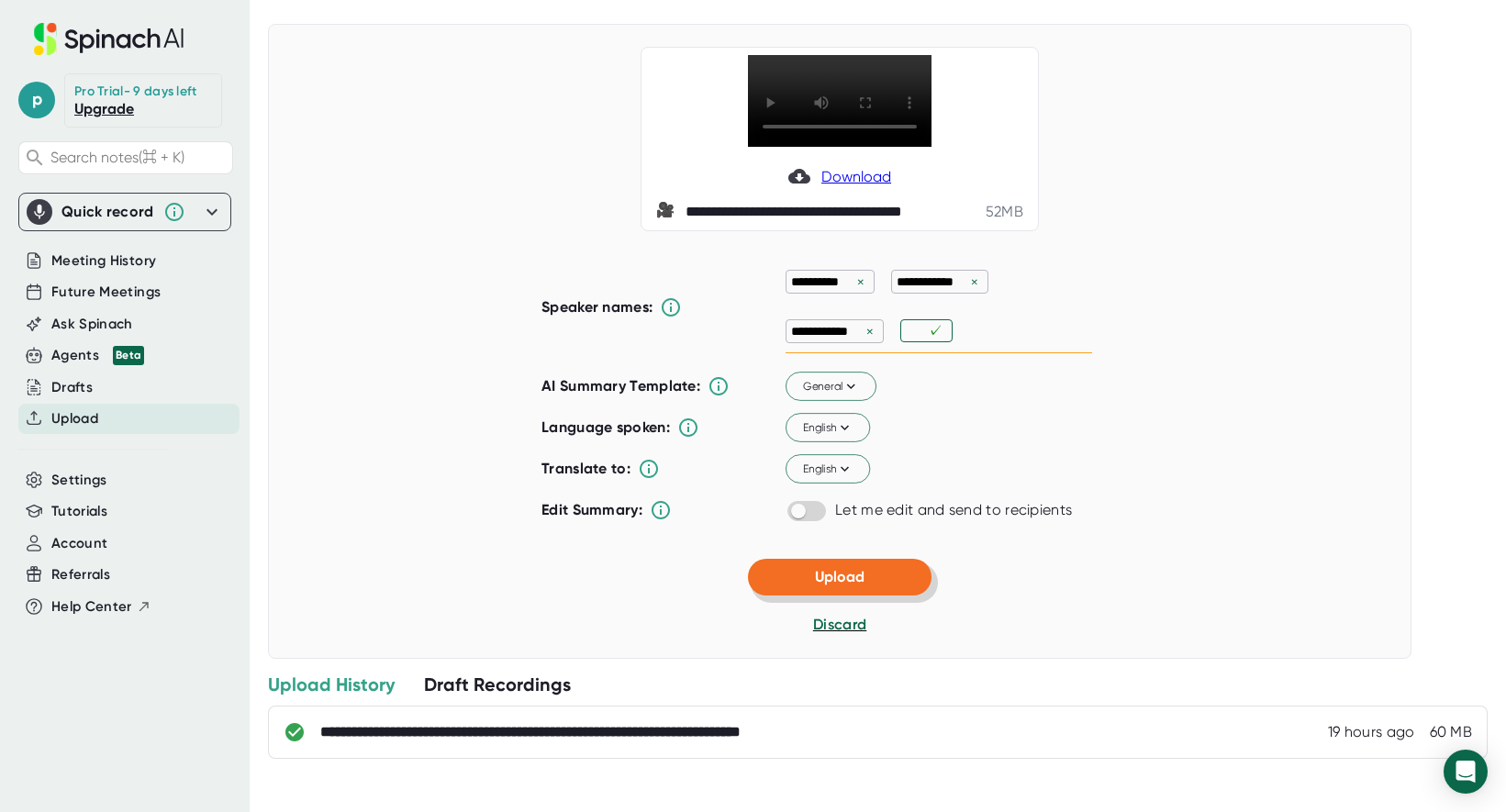 click on "Upload" at bounding box center [840, 576] 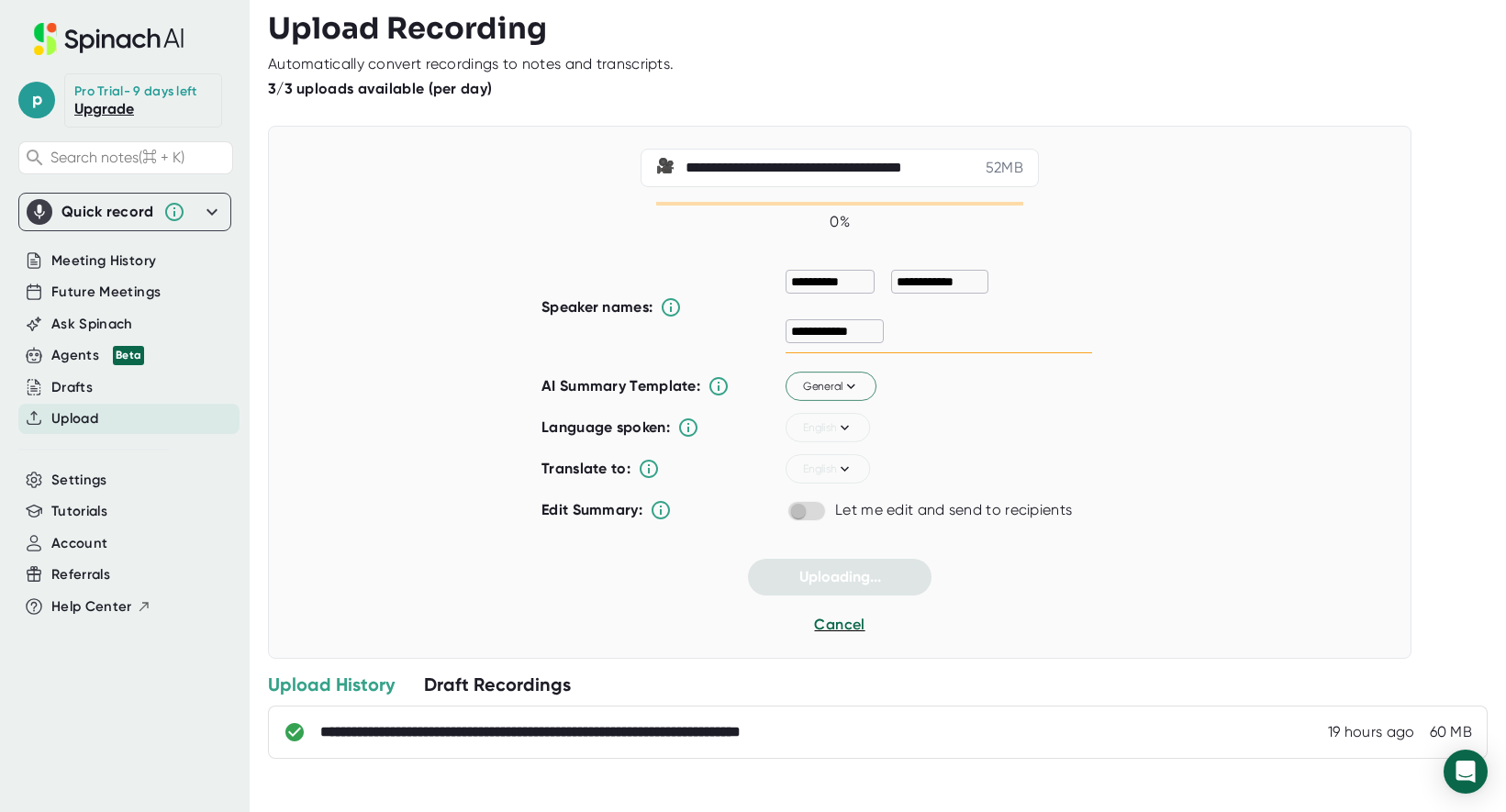 scroll, scrollTop: 0, scrollLeft: 0, axis: both 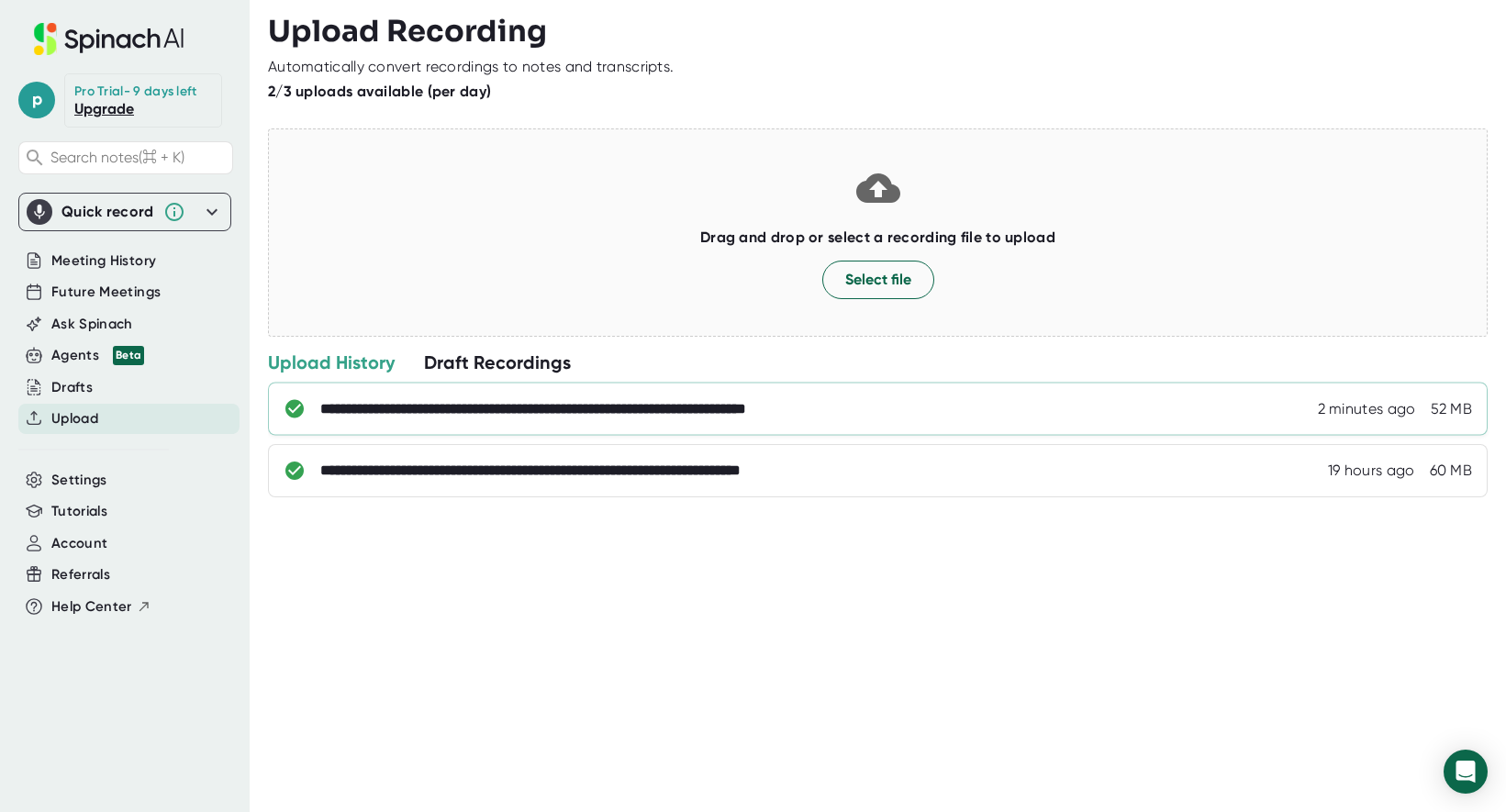 click on "**********" at bounding box center (609, 409) 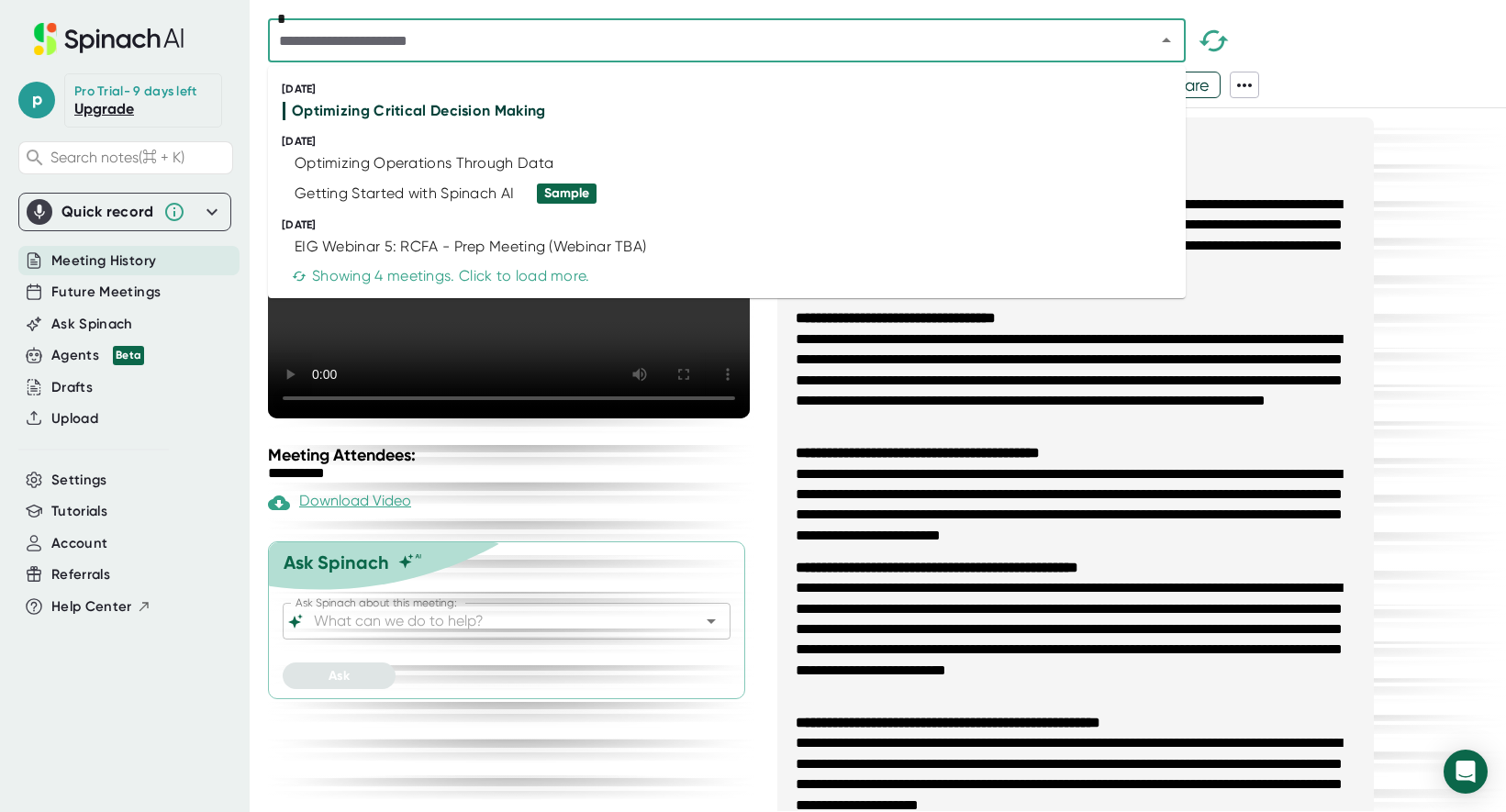 click at bounding box center (699, 40) 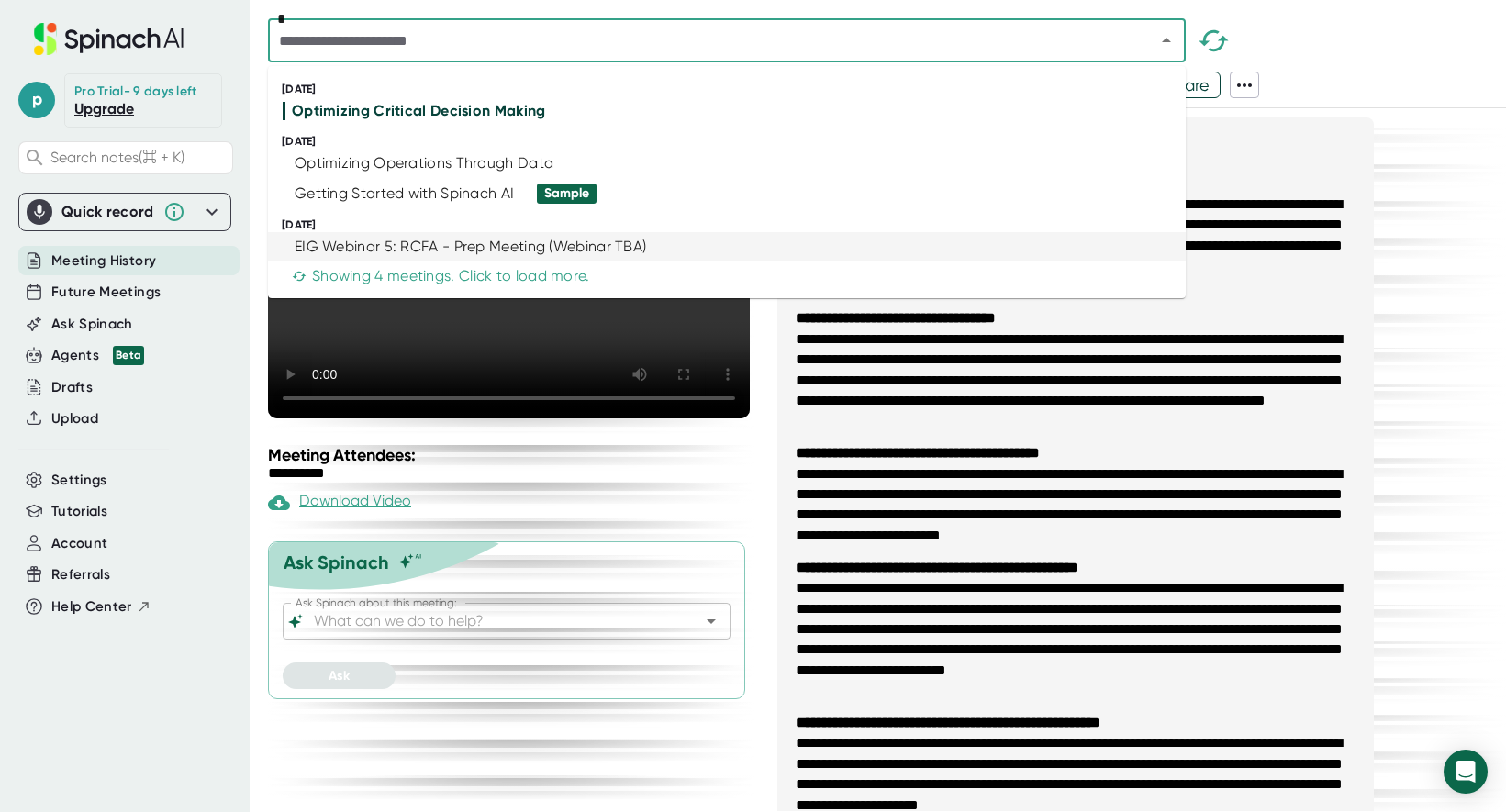 click on "**********" at bounding box center (1076, 506) 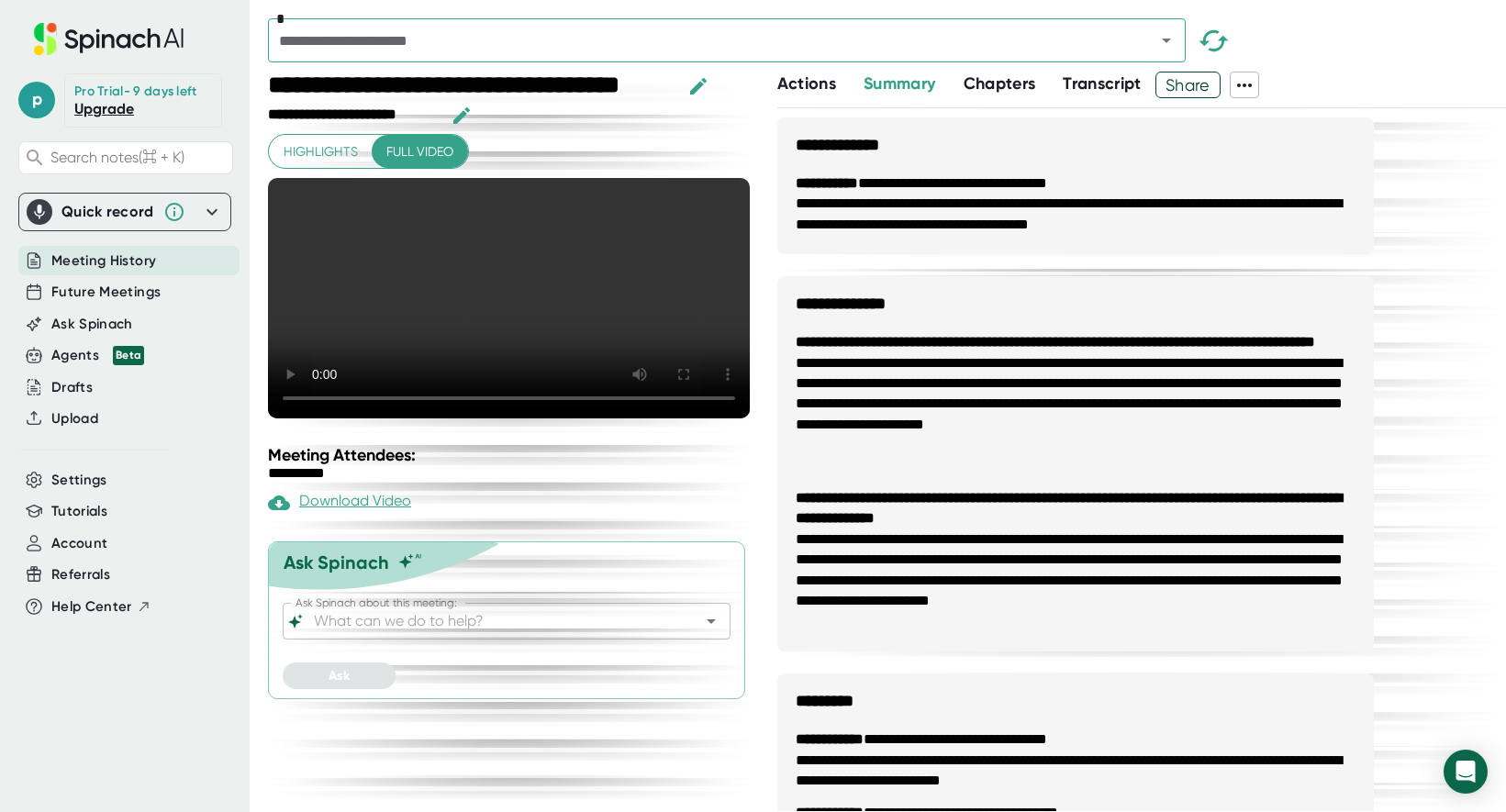scroll, scrollTop: 1041, scrollLeft: 0, axis: vertical 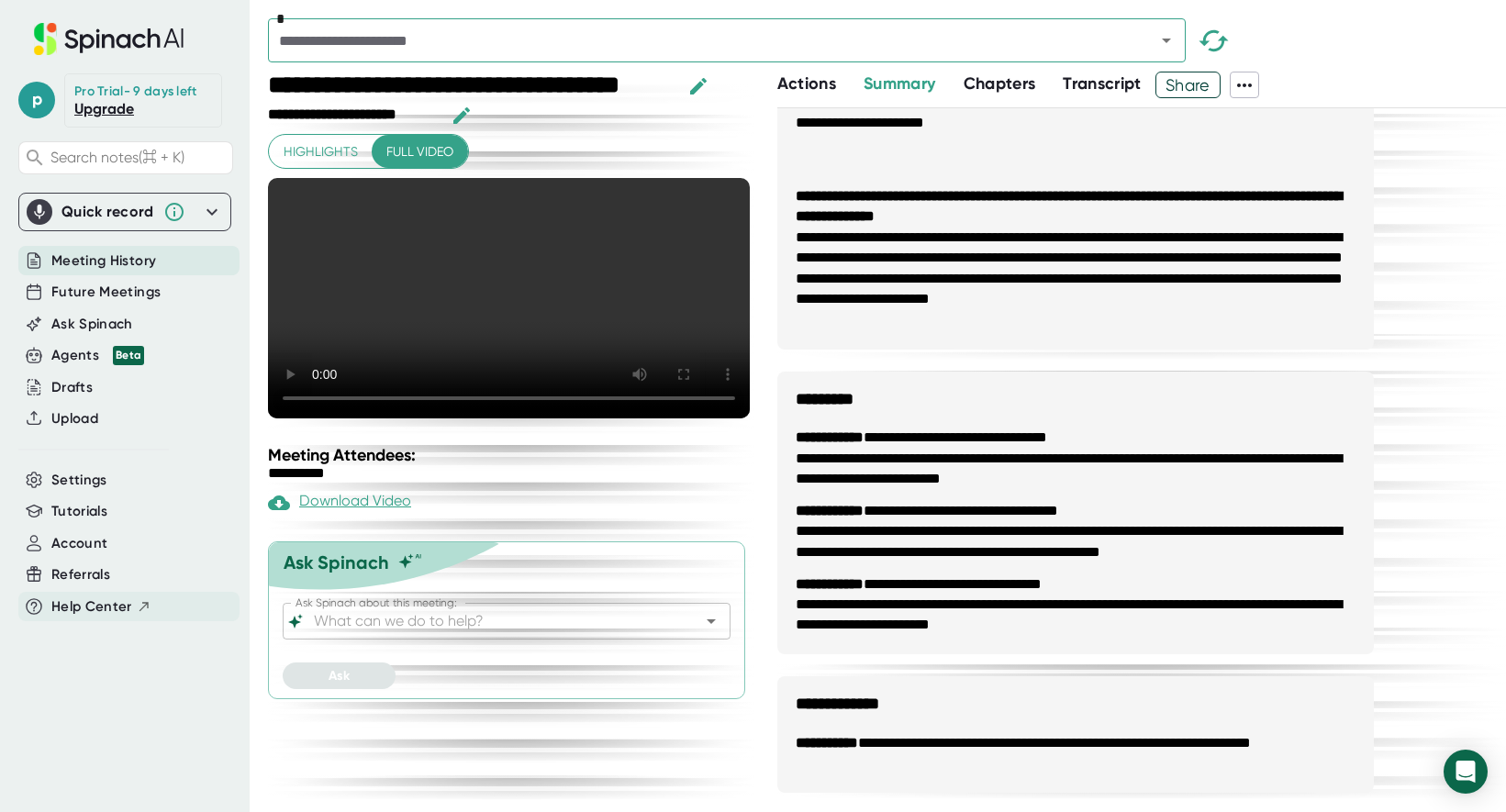 click on "Help Center" at bounding box center (92, 606) 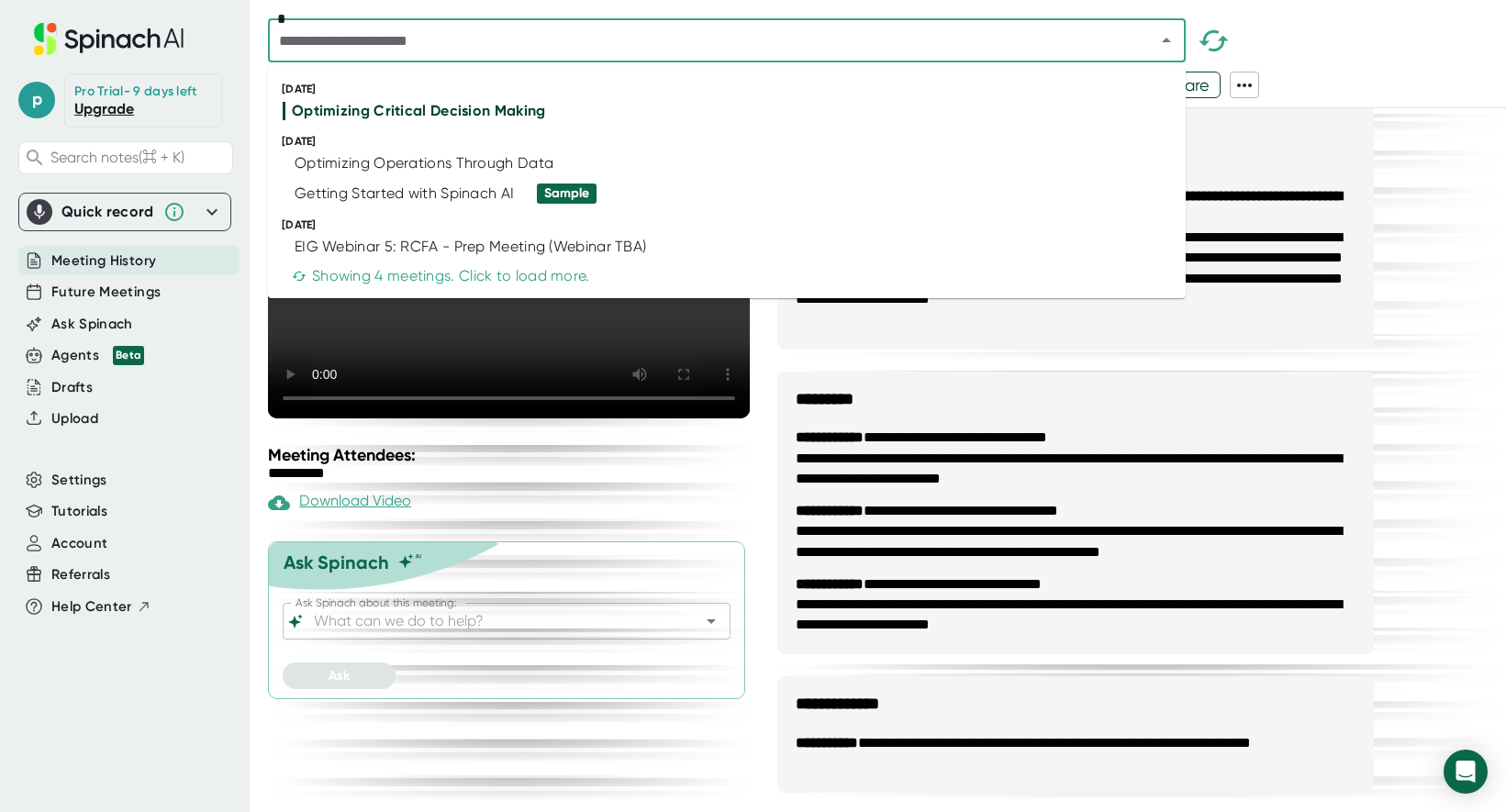 click at bounding box center (699, 40) 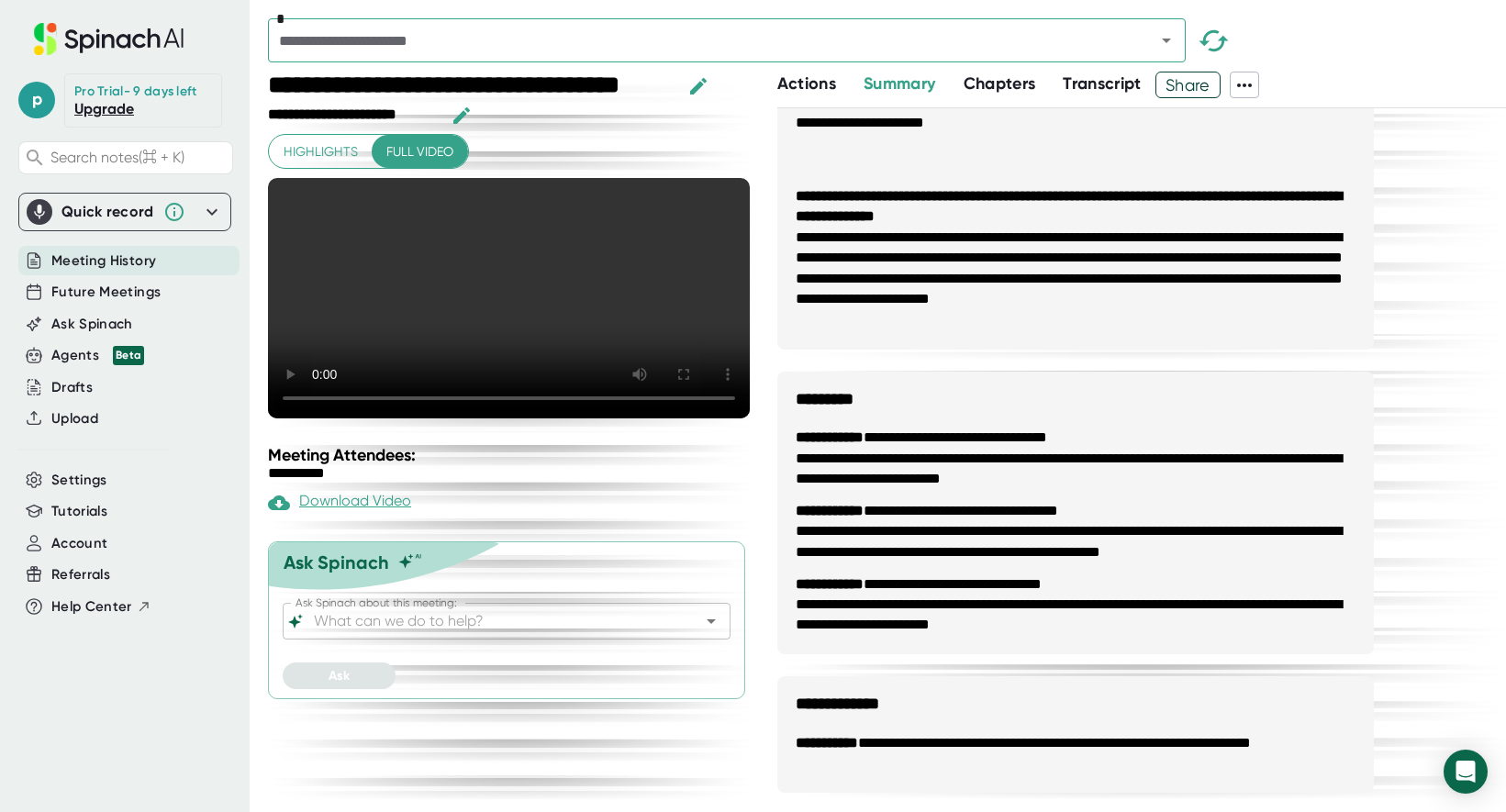 click on "**********" at bounding box center [1076, 459] 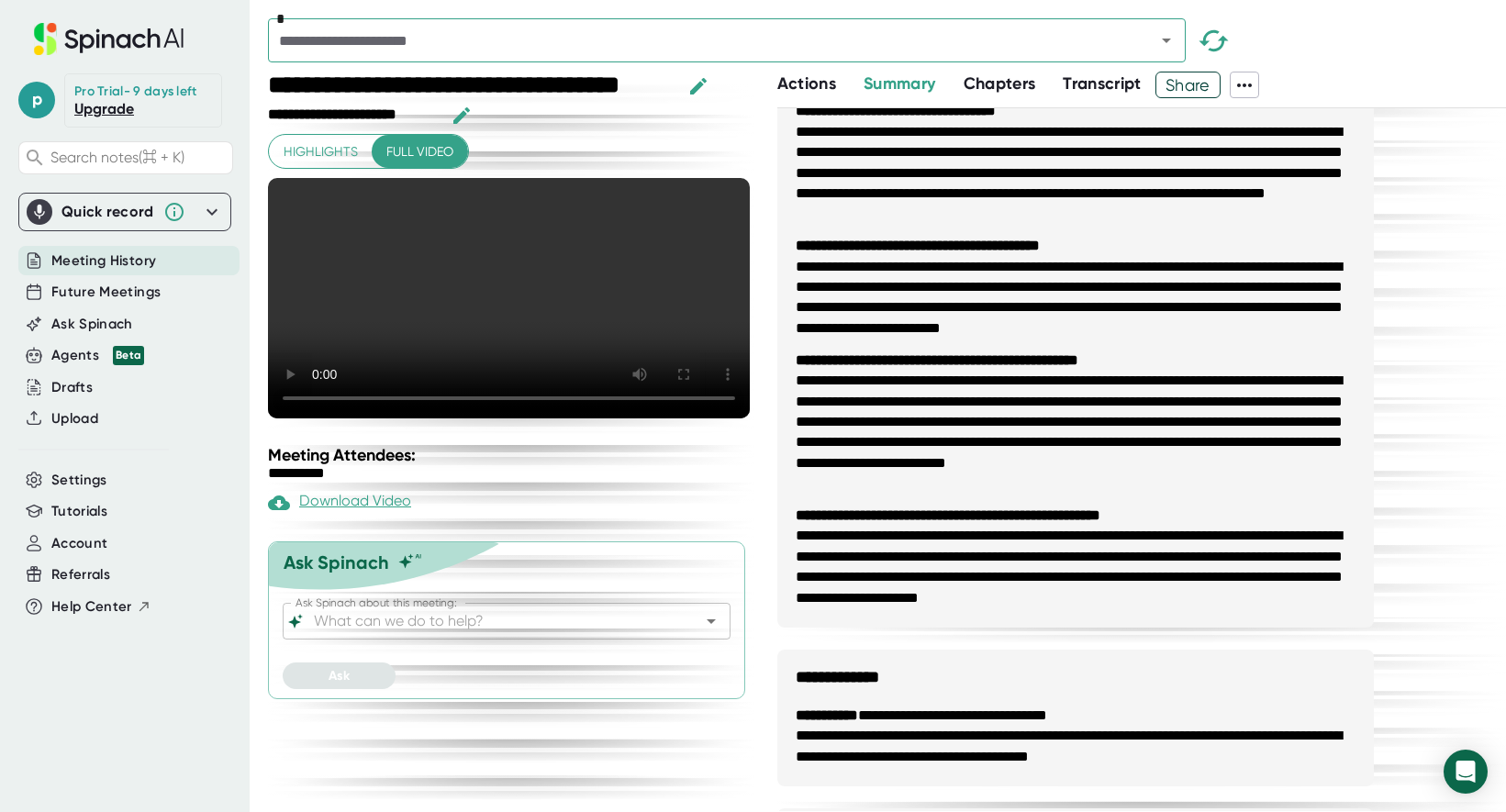 scroll, scrollTop: 126, scrollLeft: 0, axis: vertical 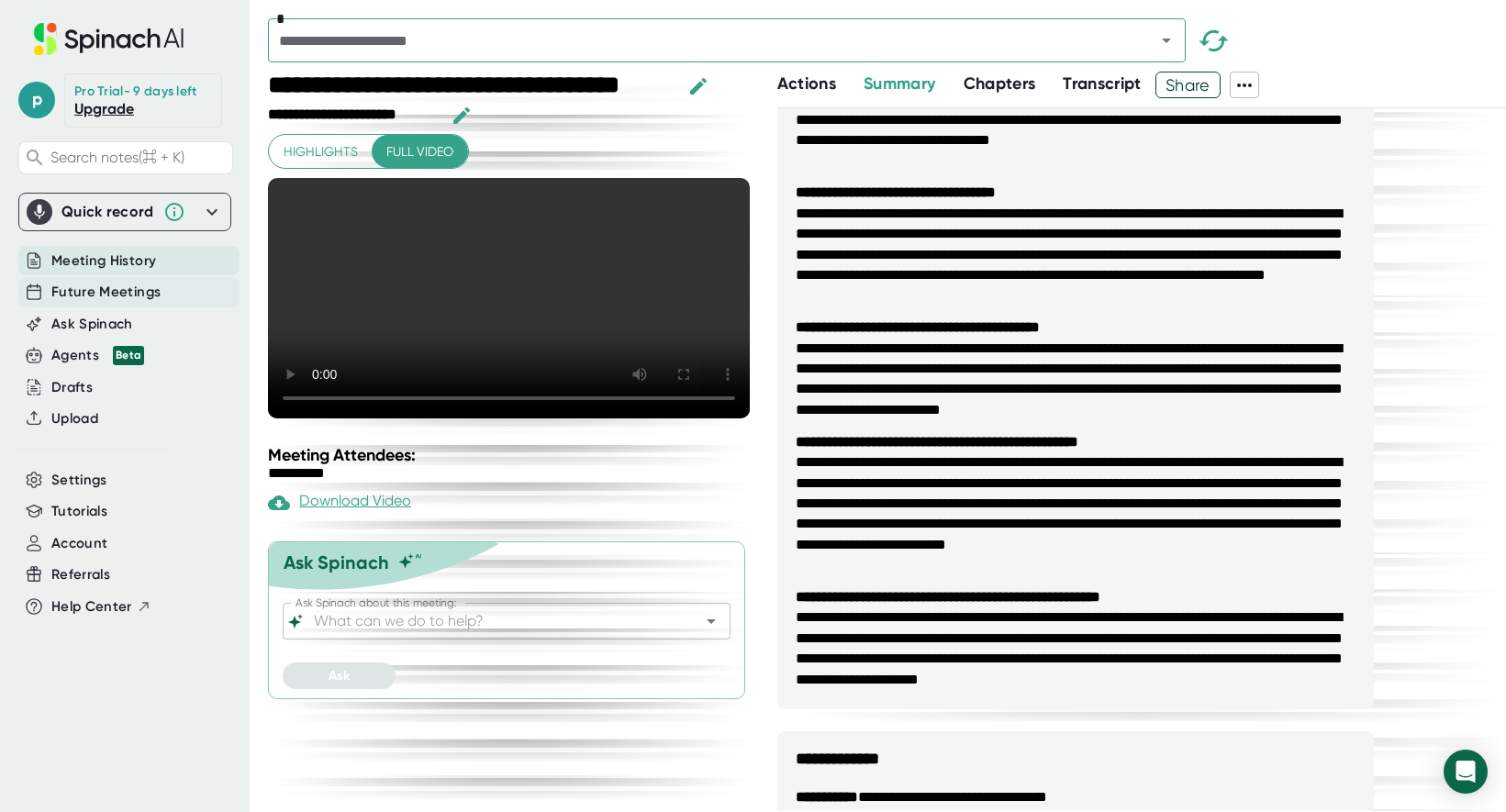click on "Future Meetings" at bounding box center (106, 292) 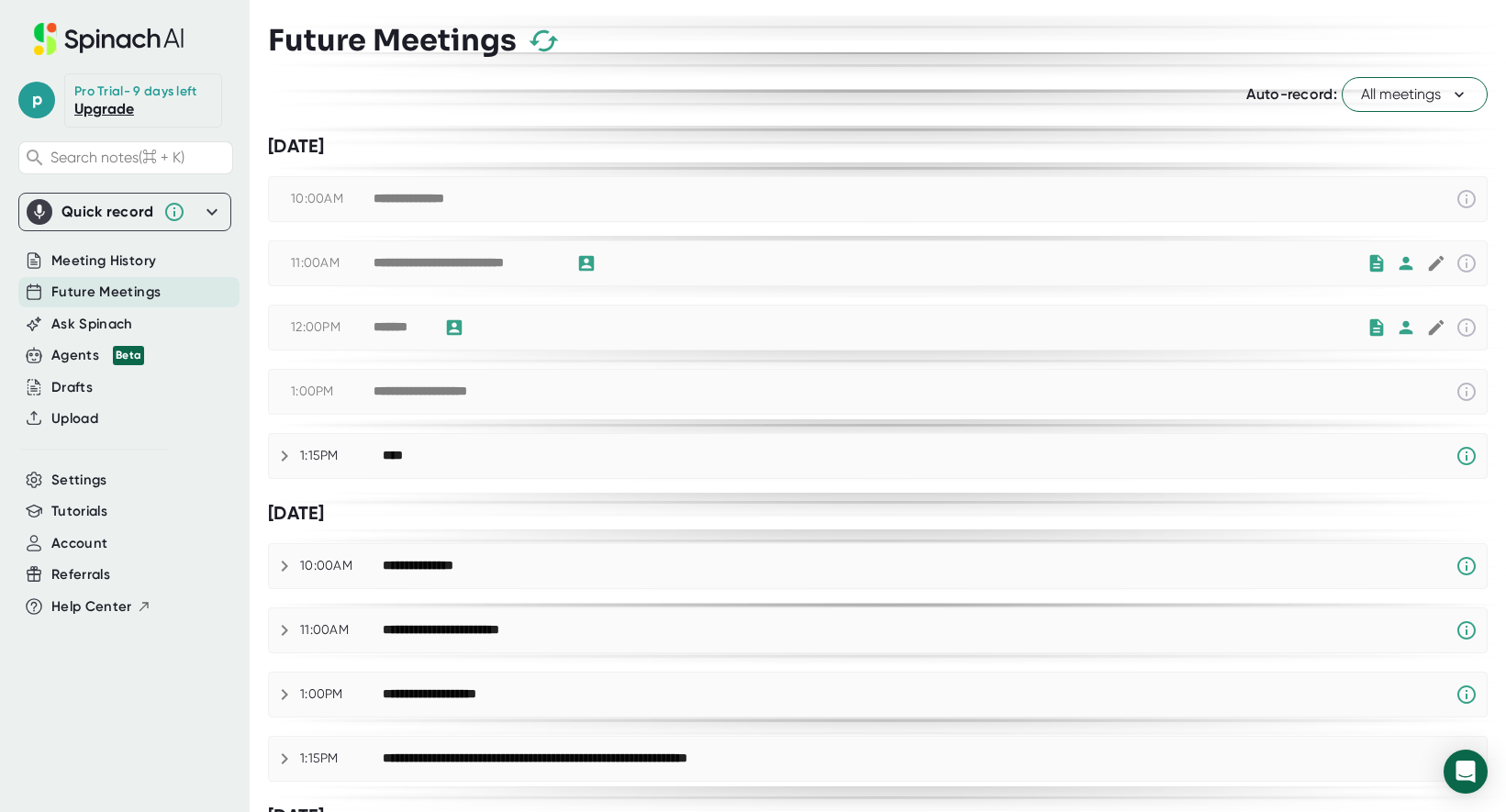 click on "**********" at bounding box center (877, 263) 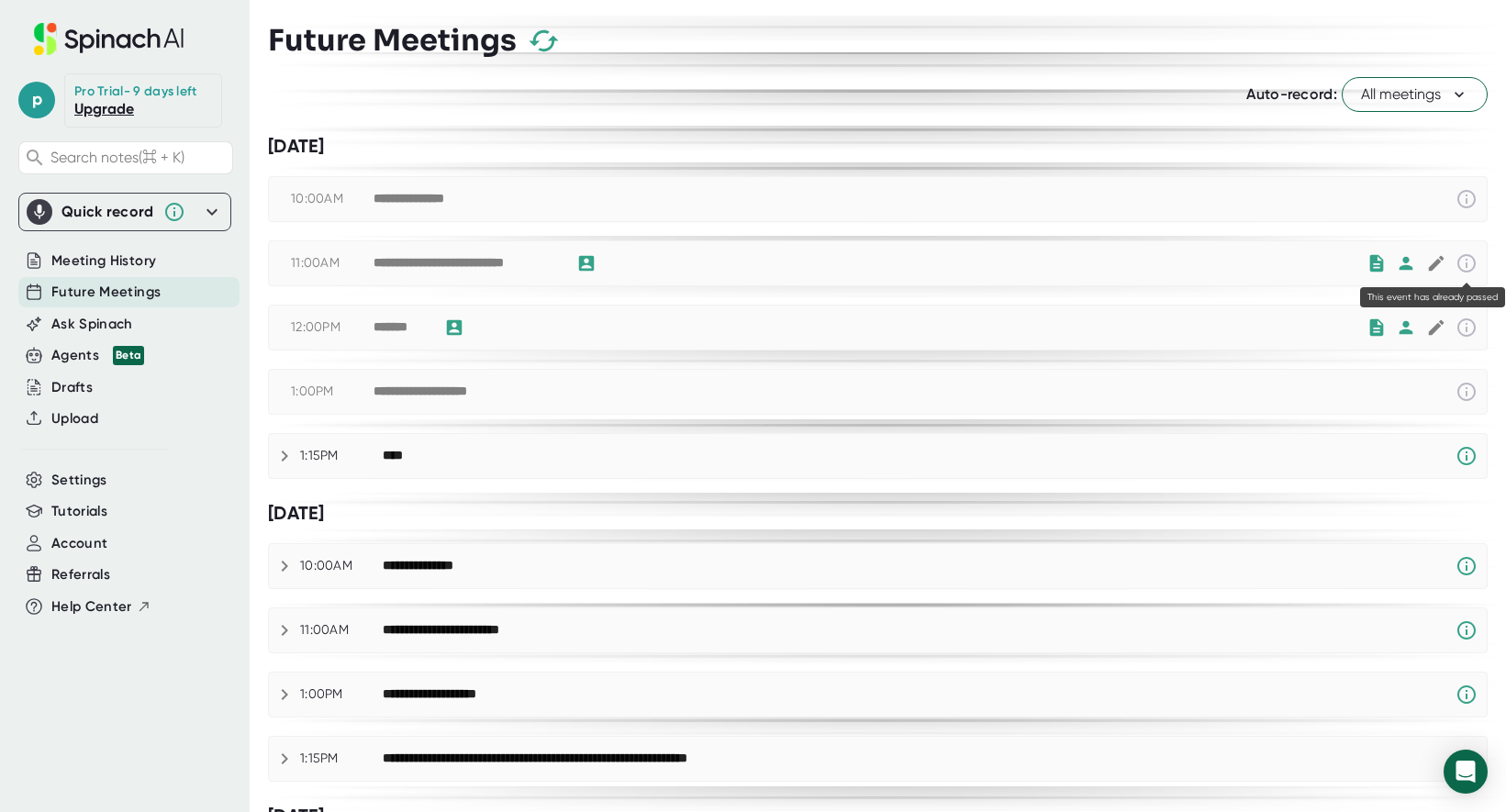 click 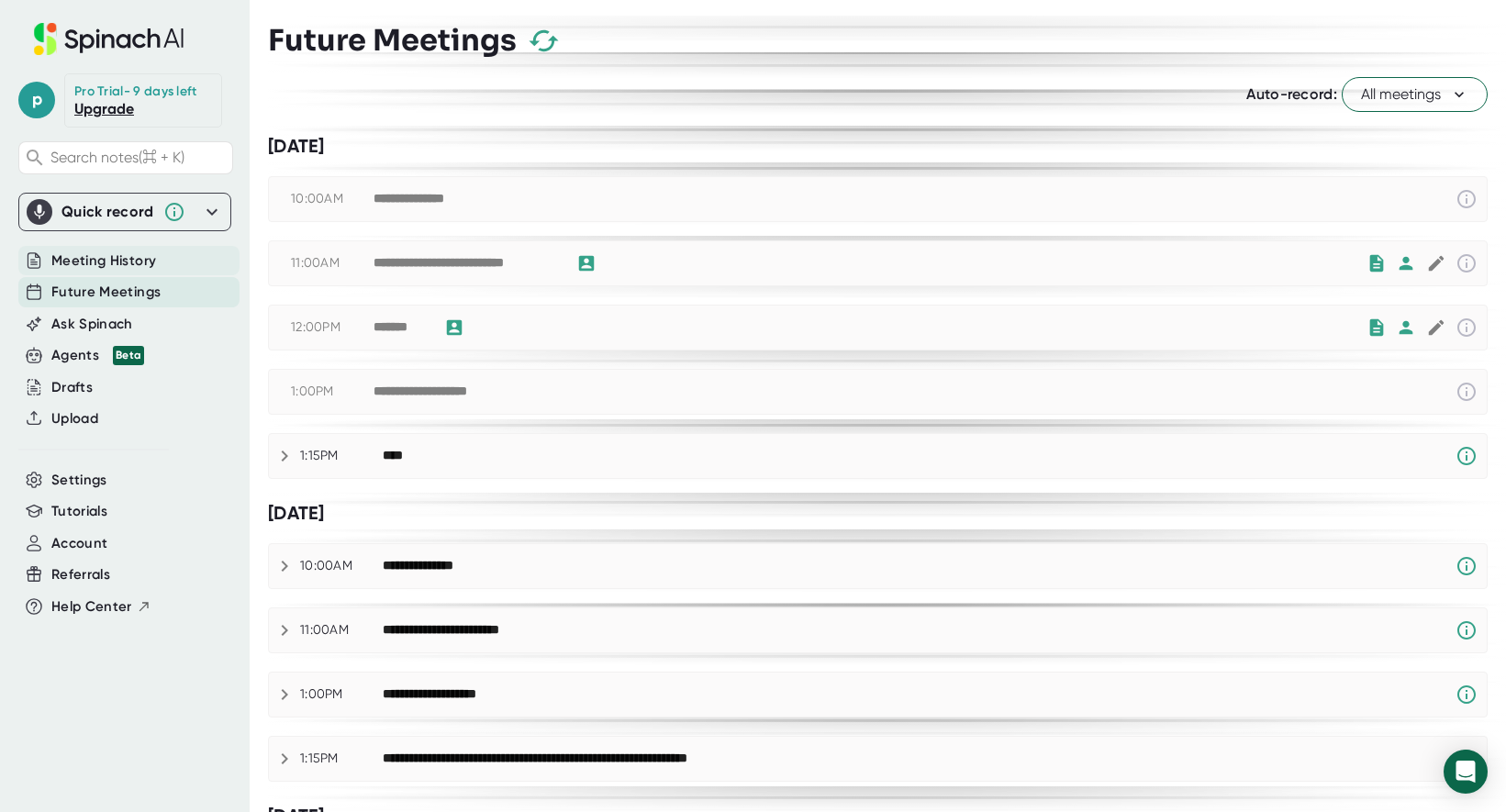 click on "Meeting History" at bounding box center [104, 261] 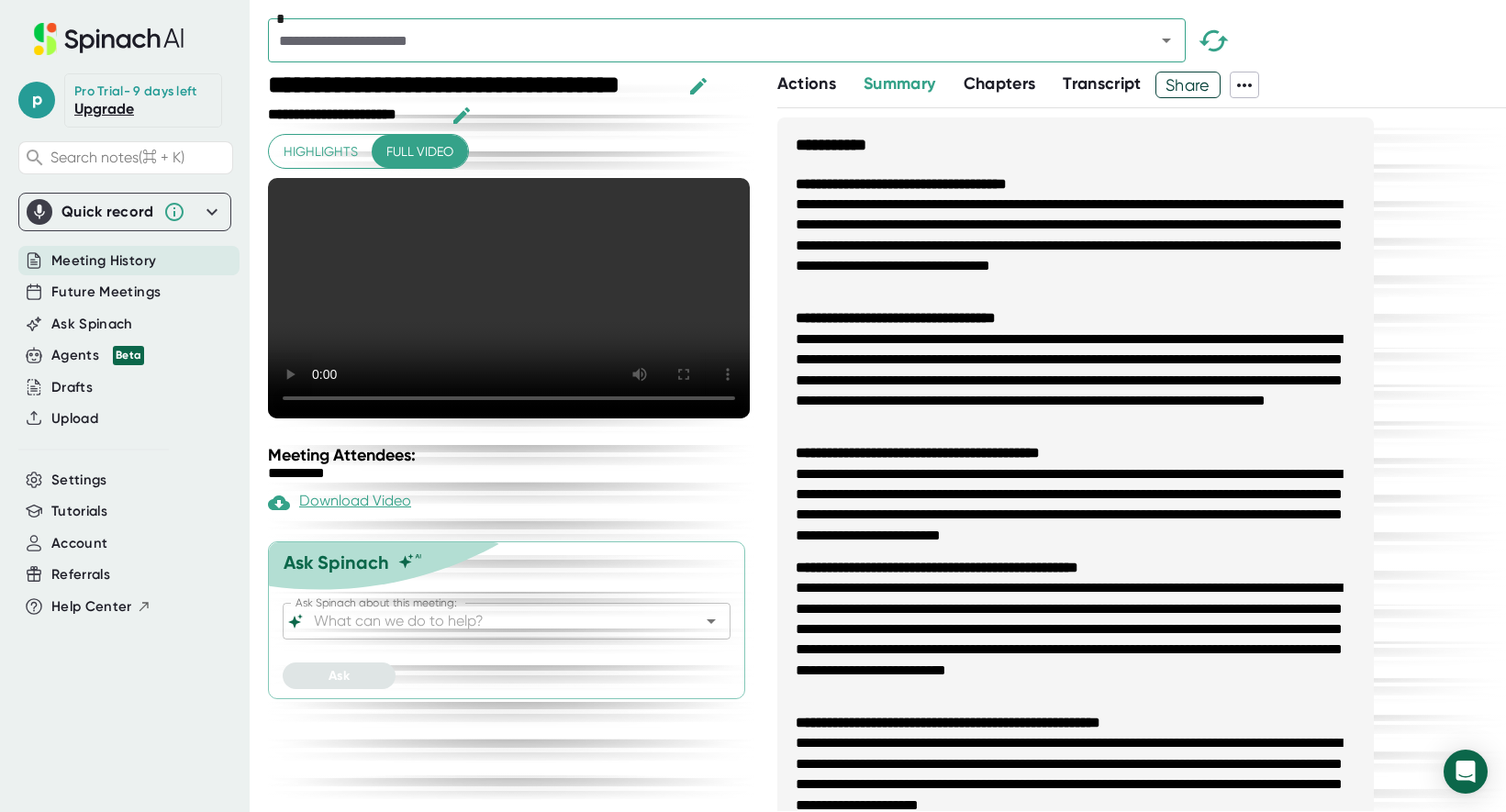 click at bounding box center (699, 40) 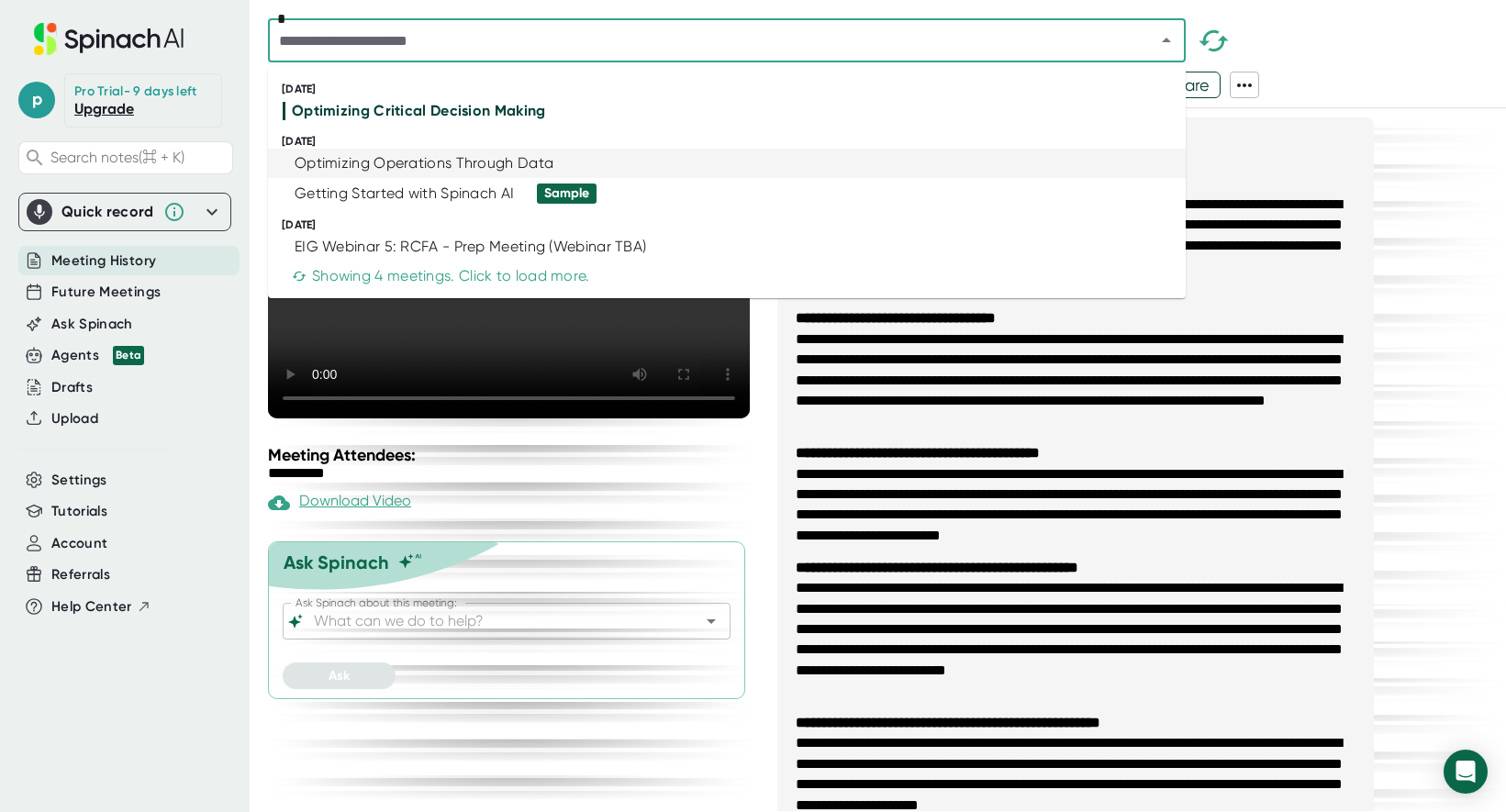 click on "Optimizing Operations Through Data" at bounding box center (719, 163) 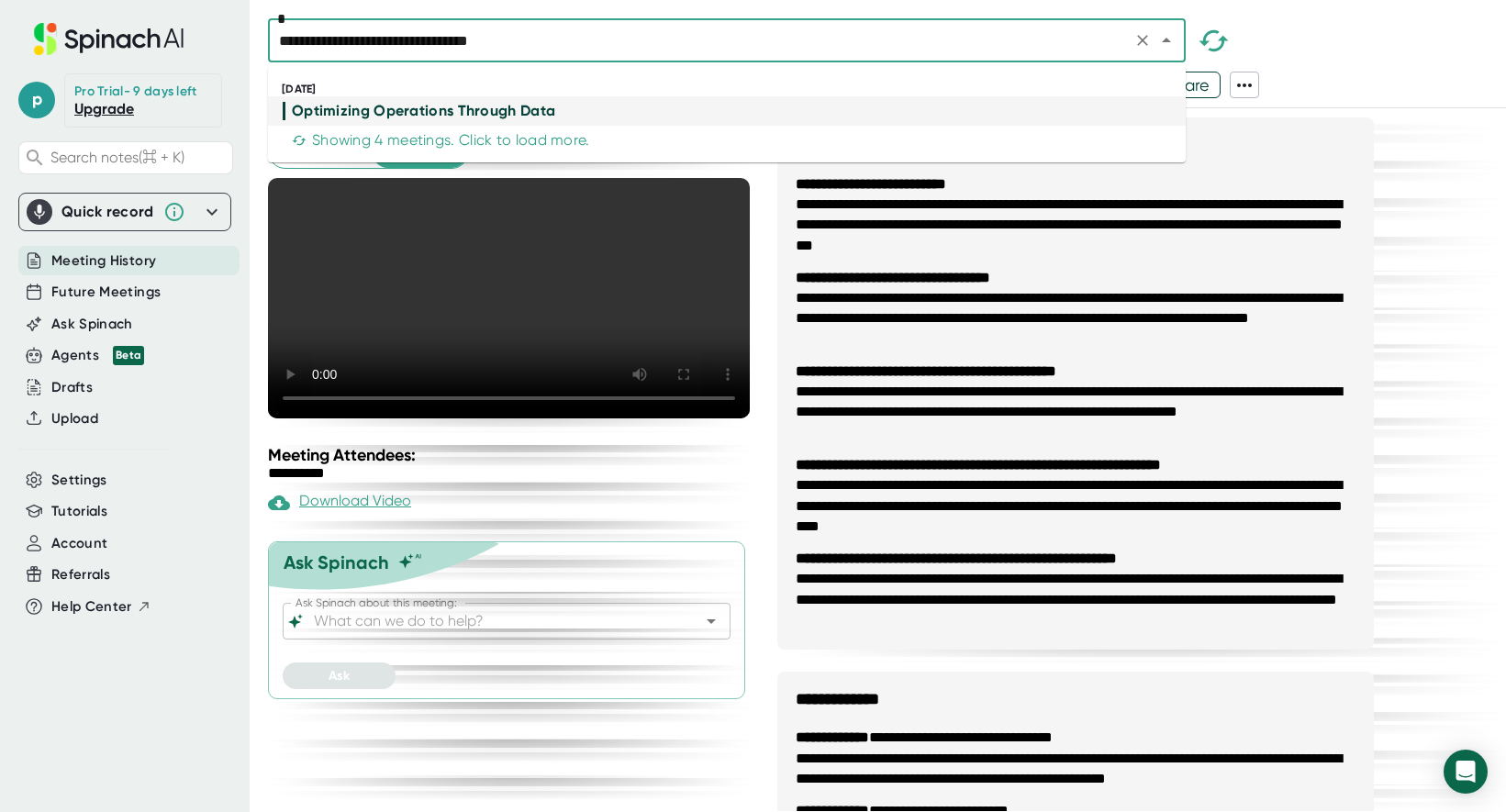 click on "**********" at bounding box center (699, 40) 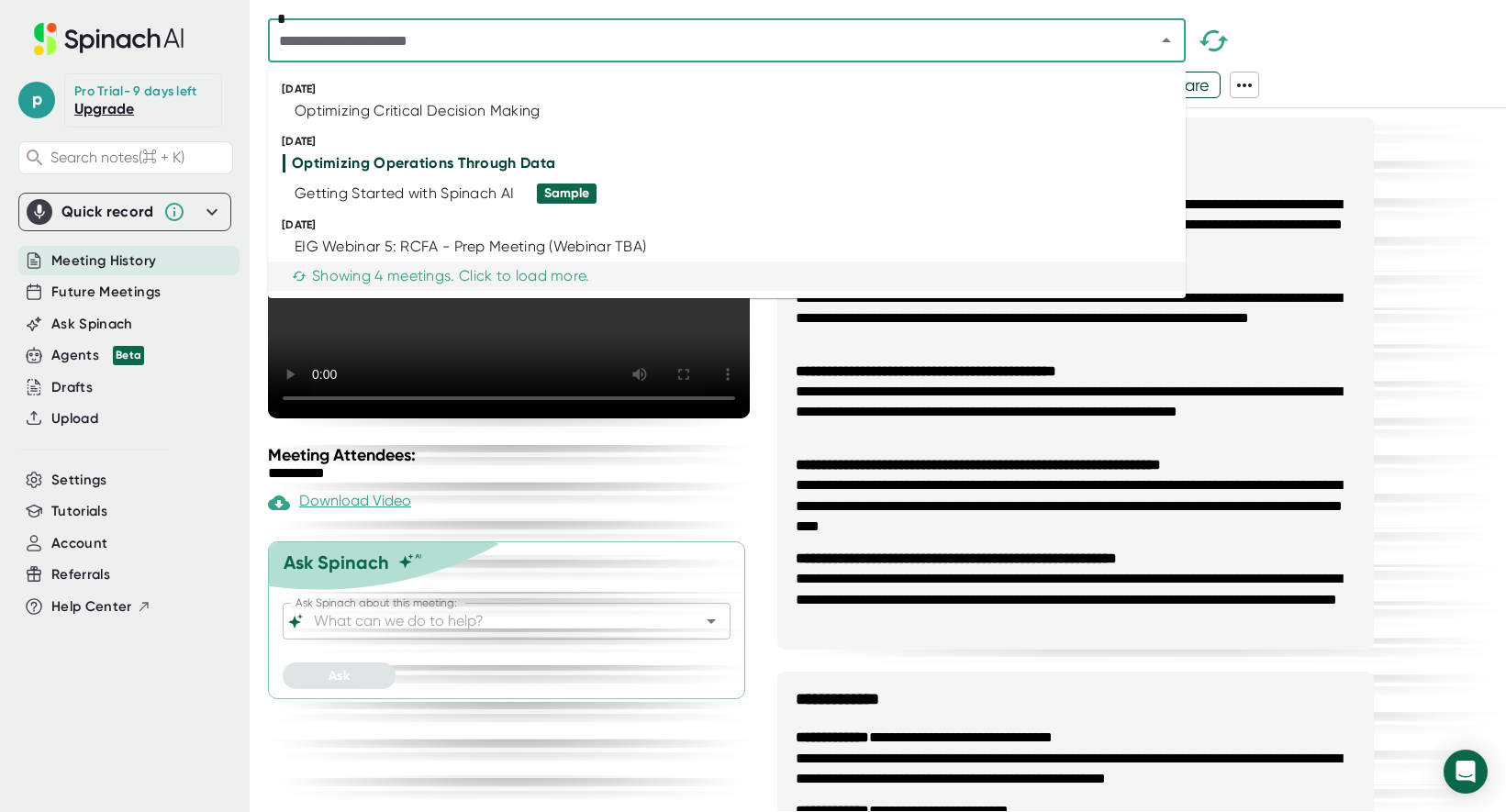 click on "Showing 4 meetings. Click to load more." at bounding box center (713, 276) 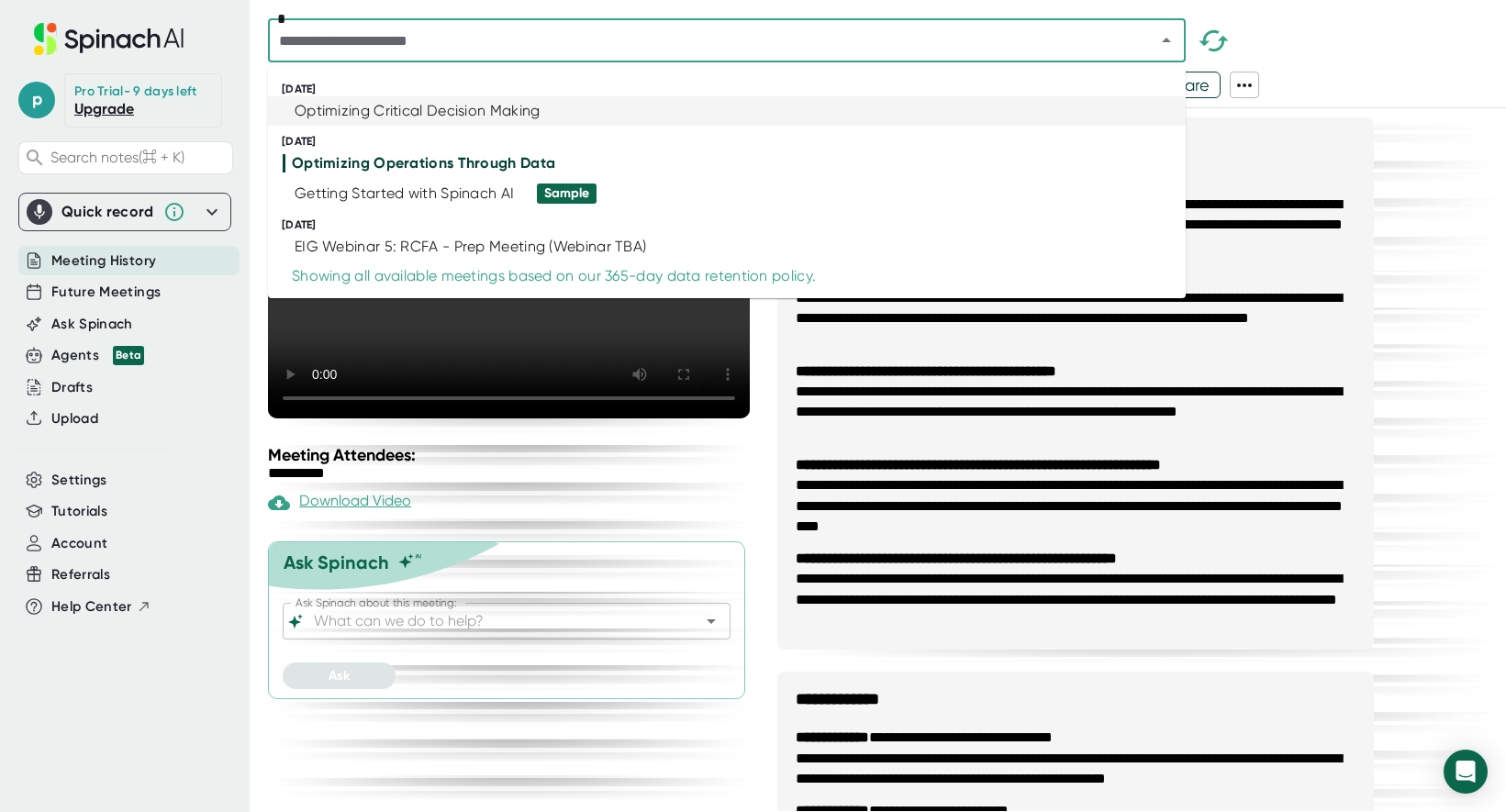 click on "Optimizing Critical Decision Making" at bounding box center (418, 111) 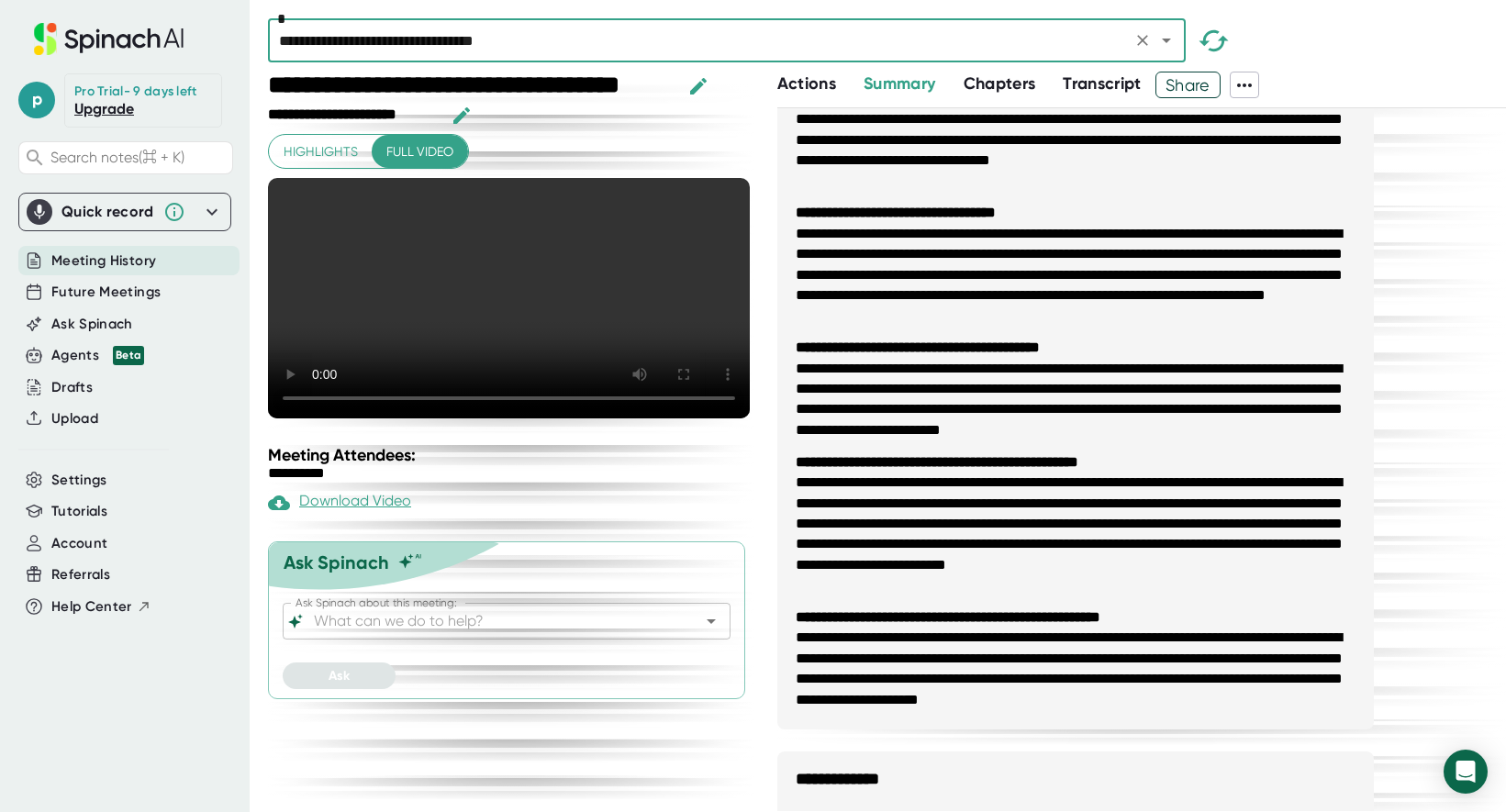 scroll, scrollTop: 112, scrollLeft: 0, axis: vertical 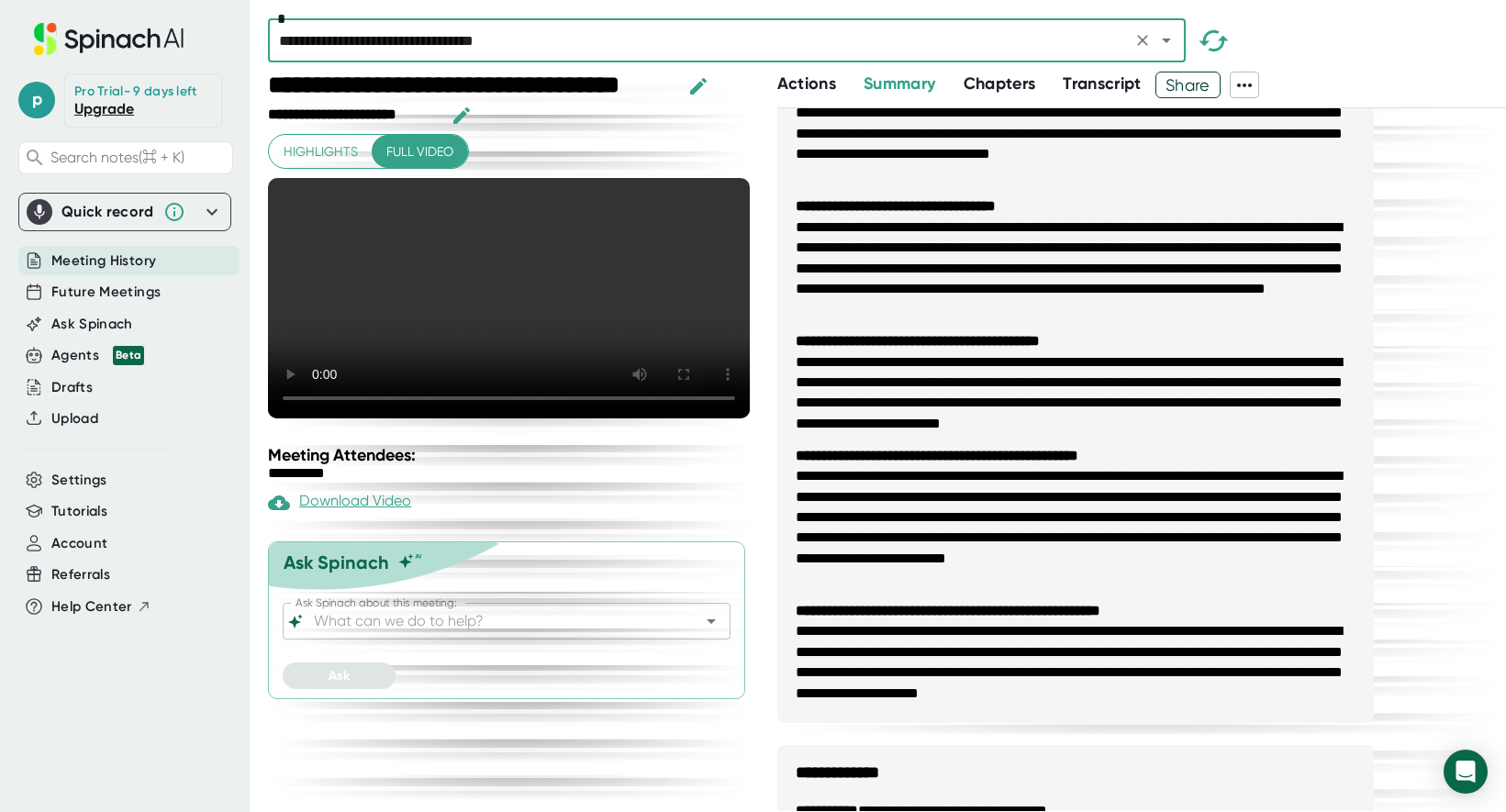 click on "Highlights" at bounding box center (320, 151) 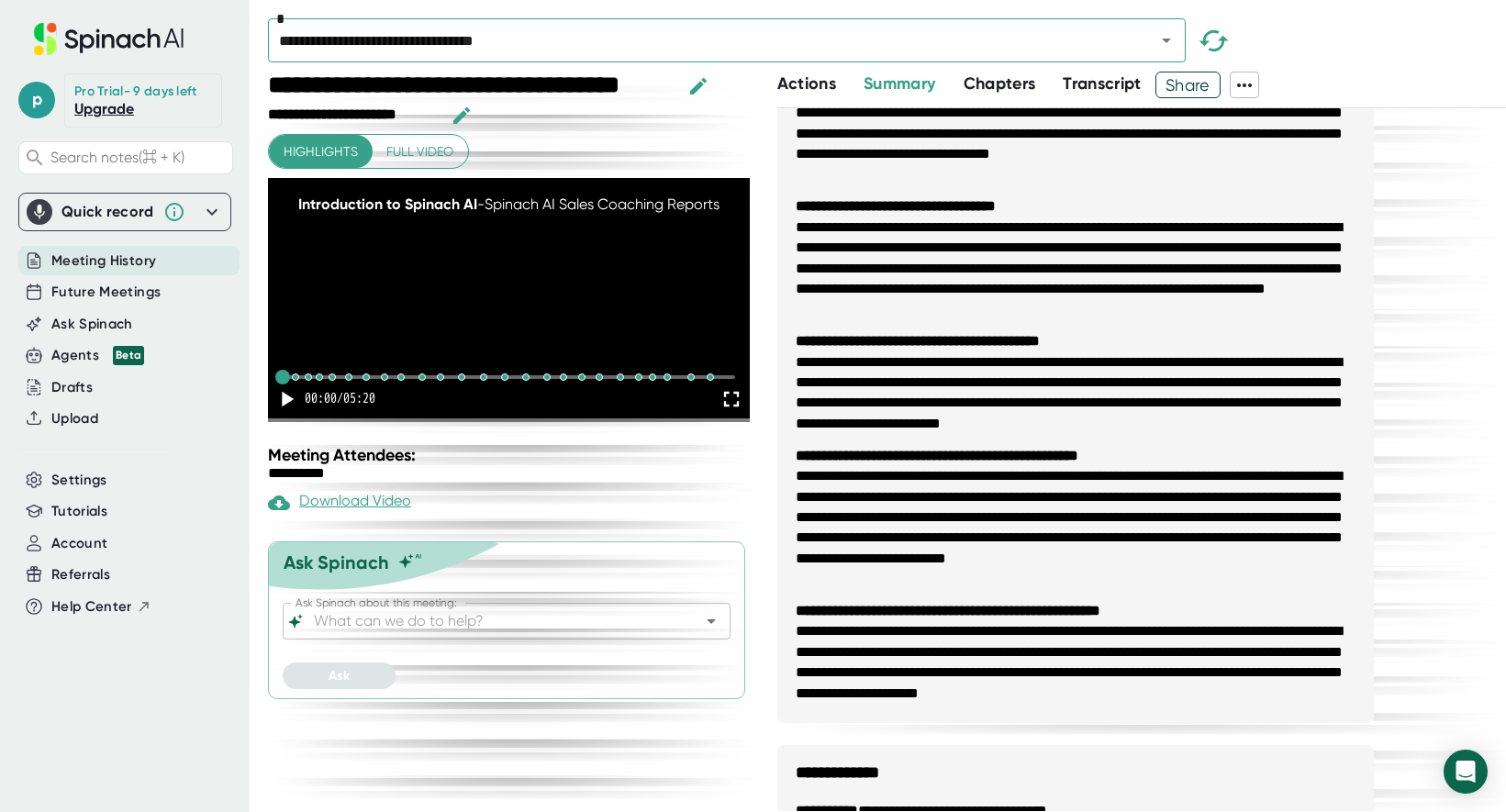 click 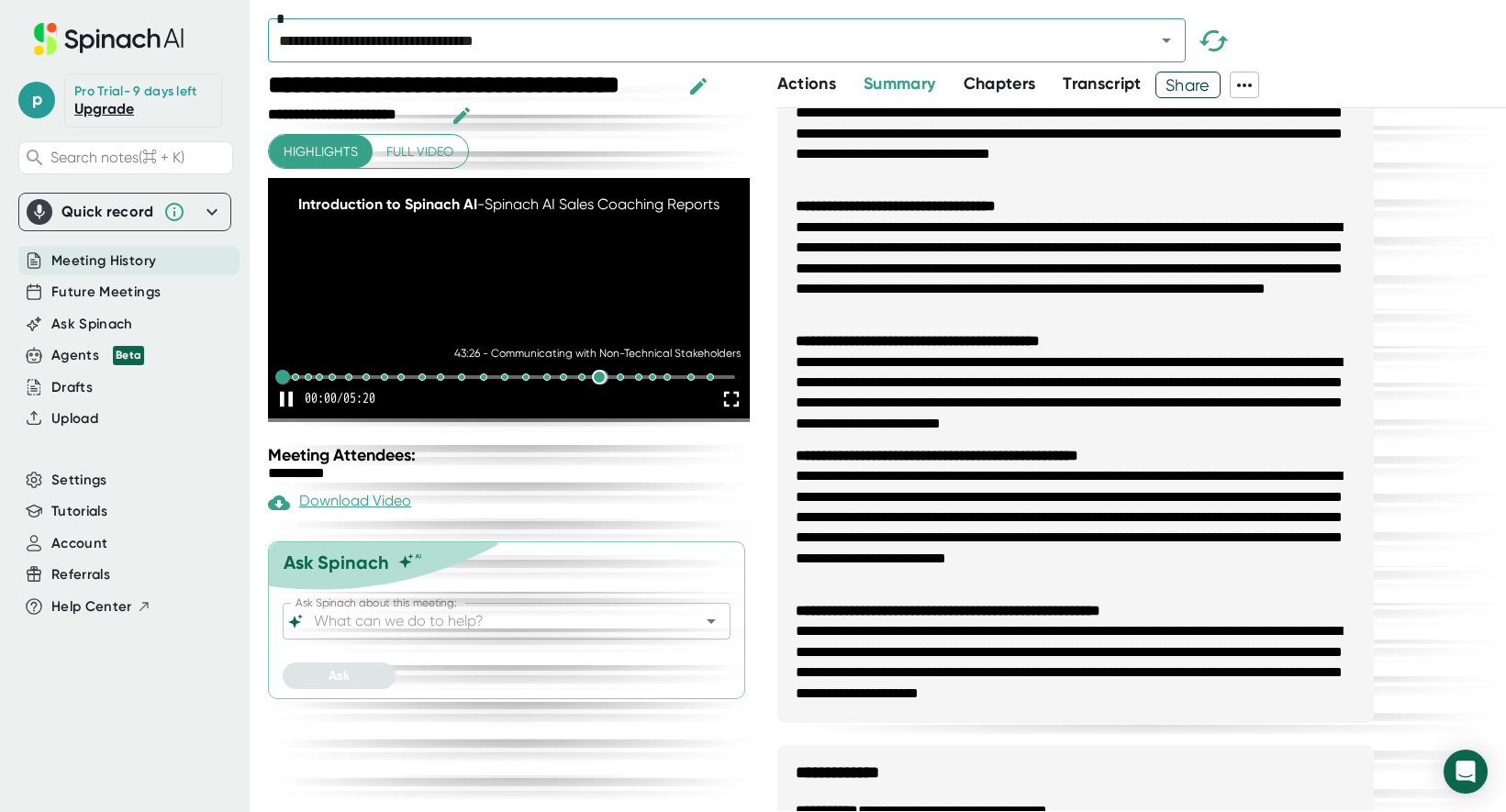 click at bounding box center (599, 377) 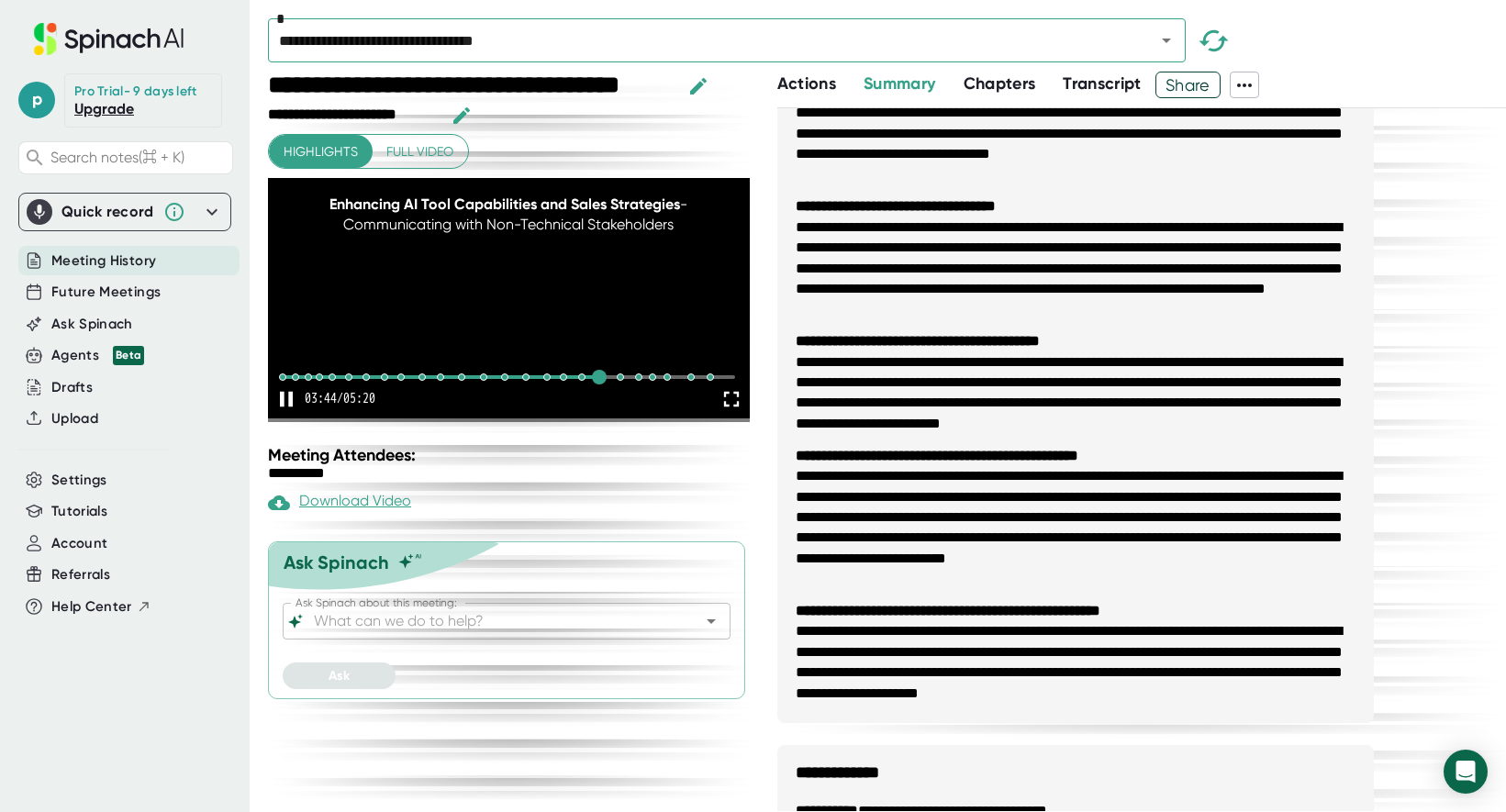 click 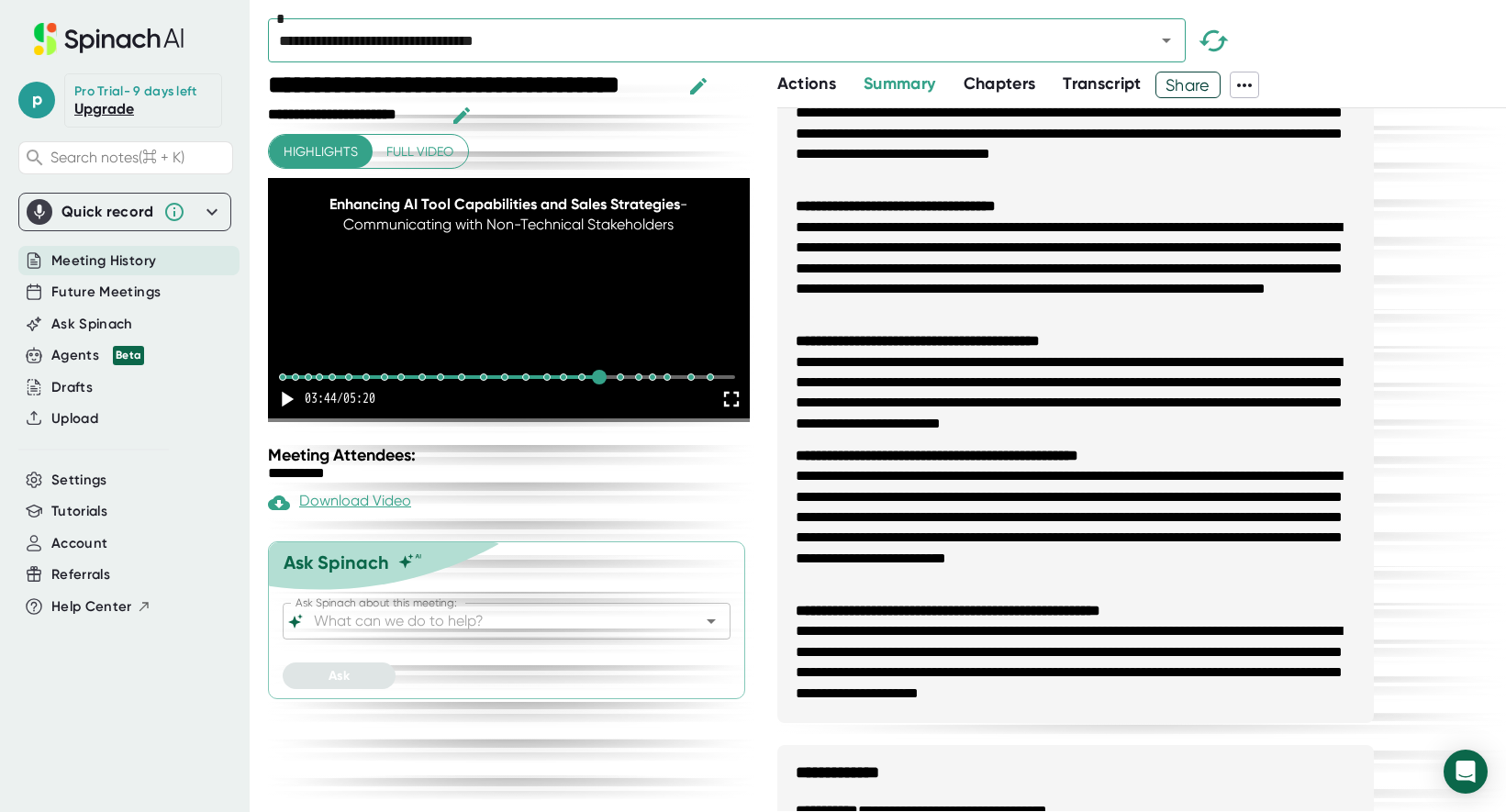 click 